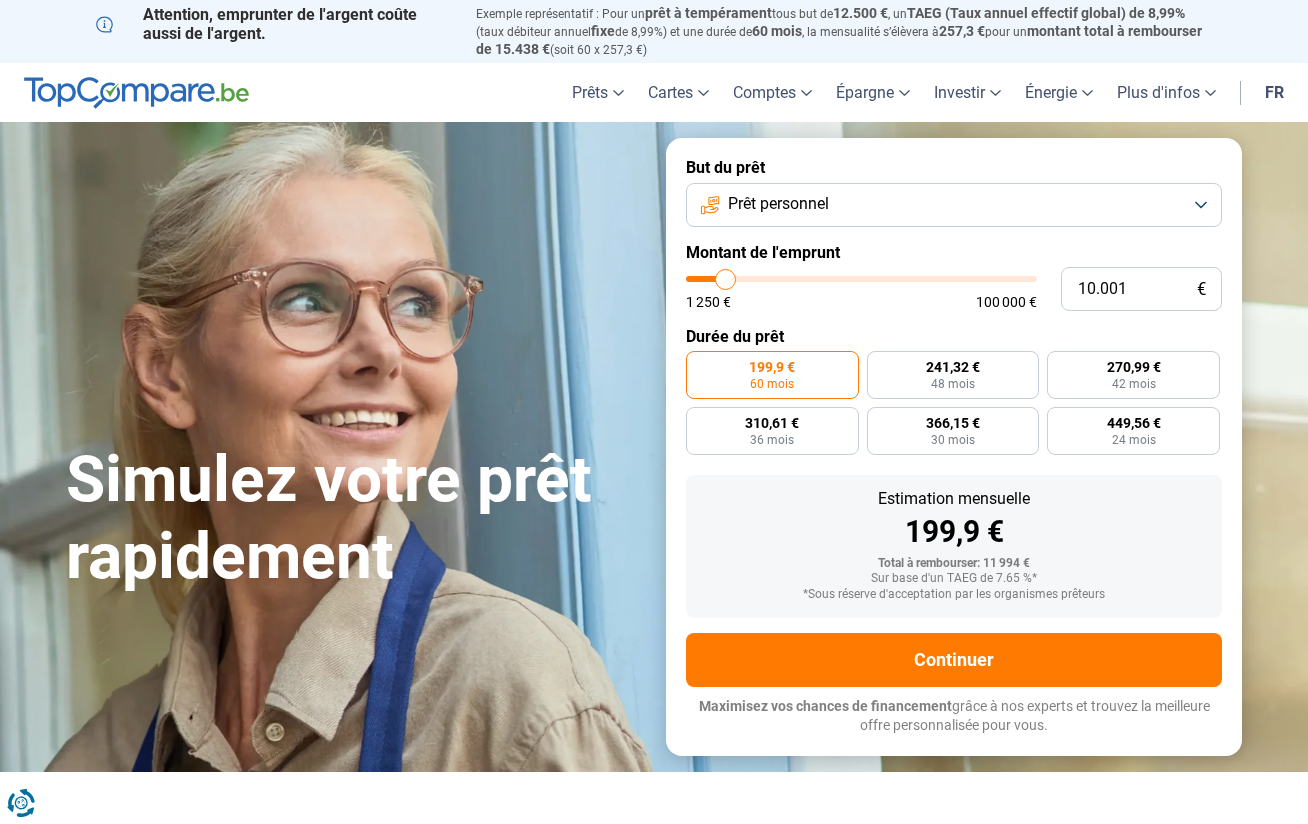 scroll, scrollTop: 0, scrollLeft: 0, axis: both 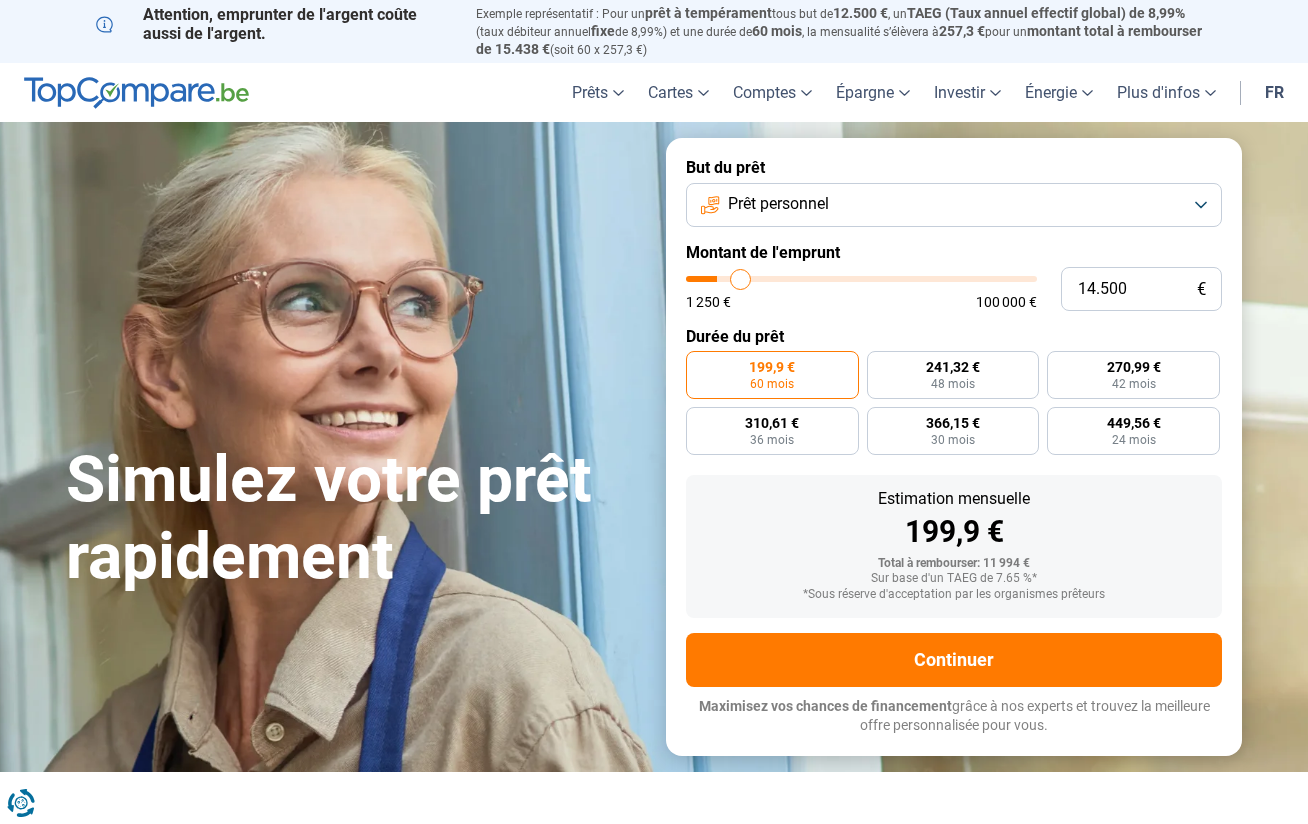 type on "14500" 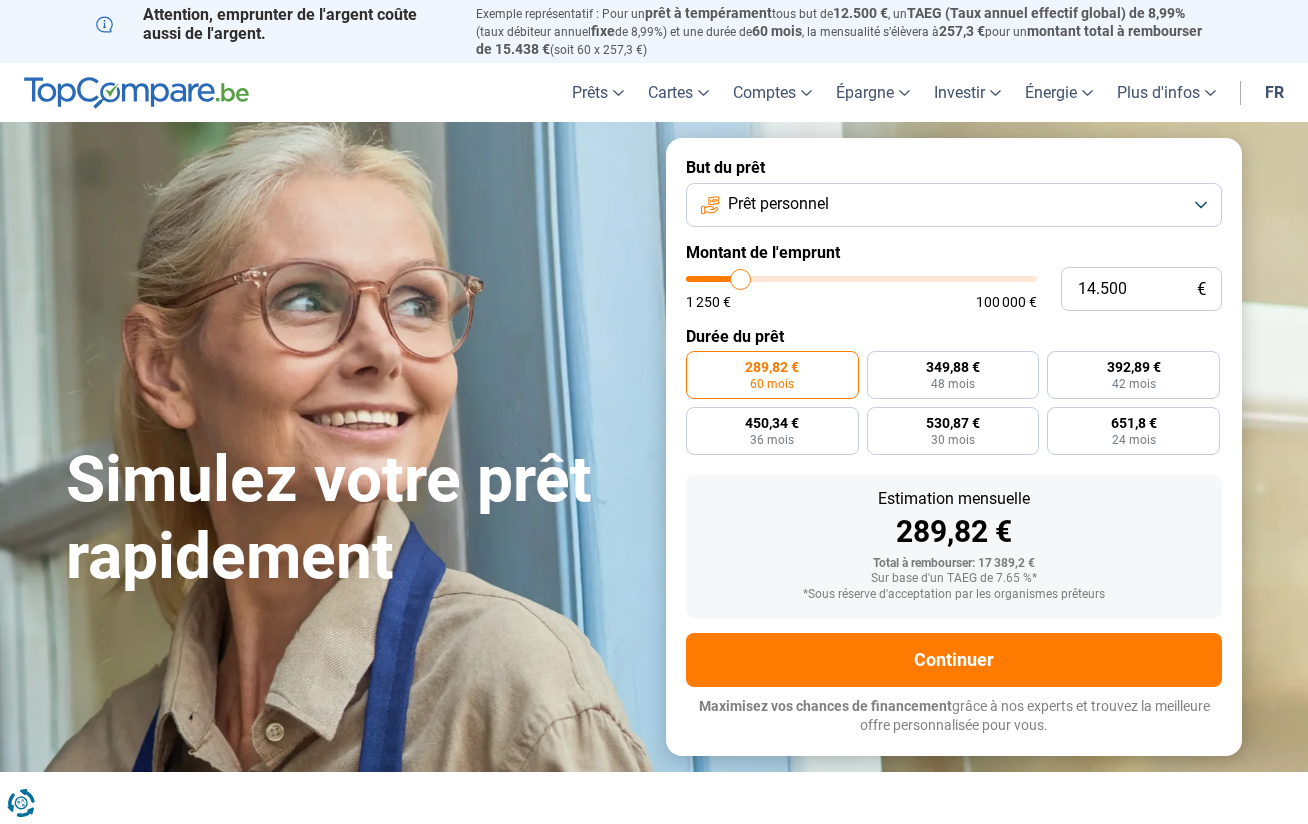 type on "8.000" 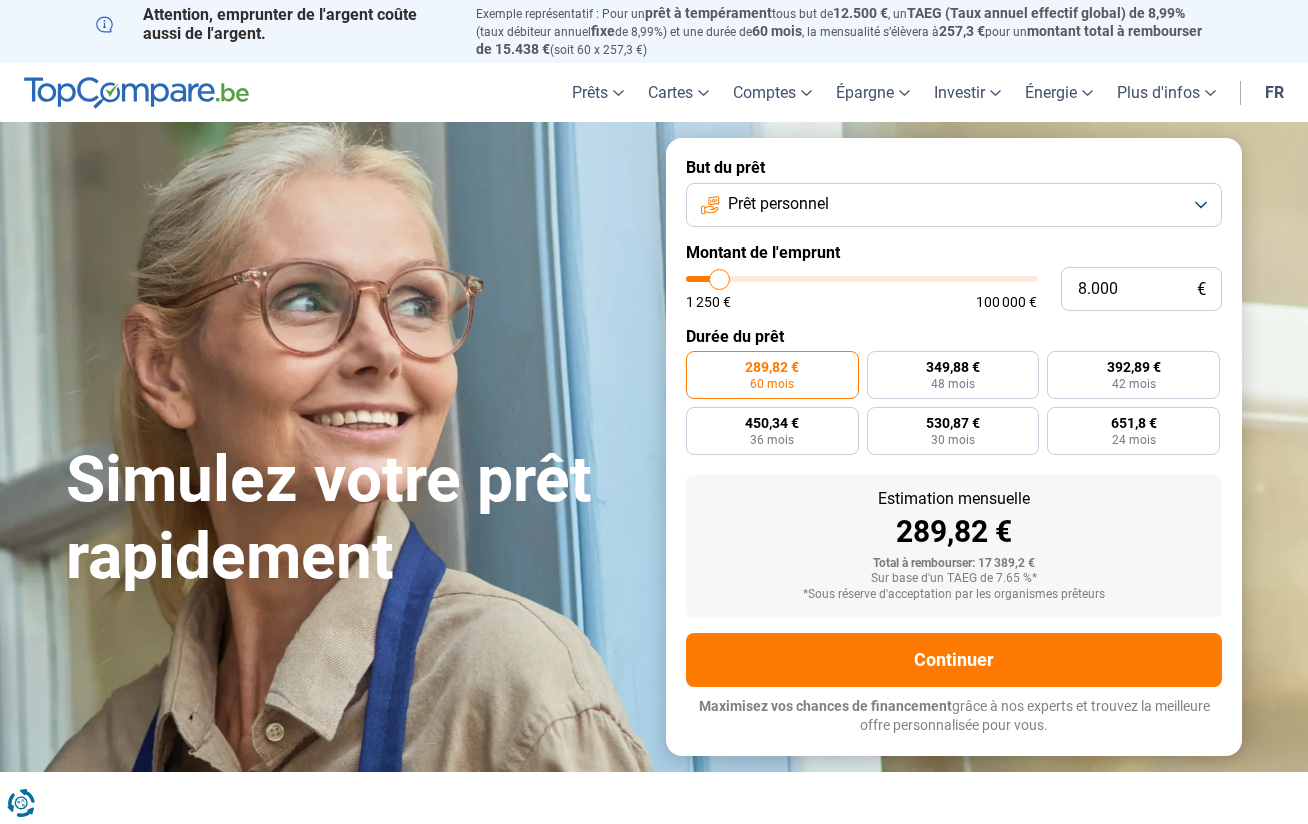 type on "8000" 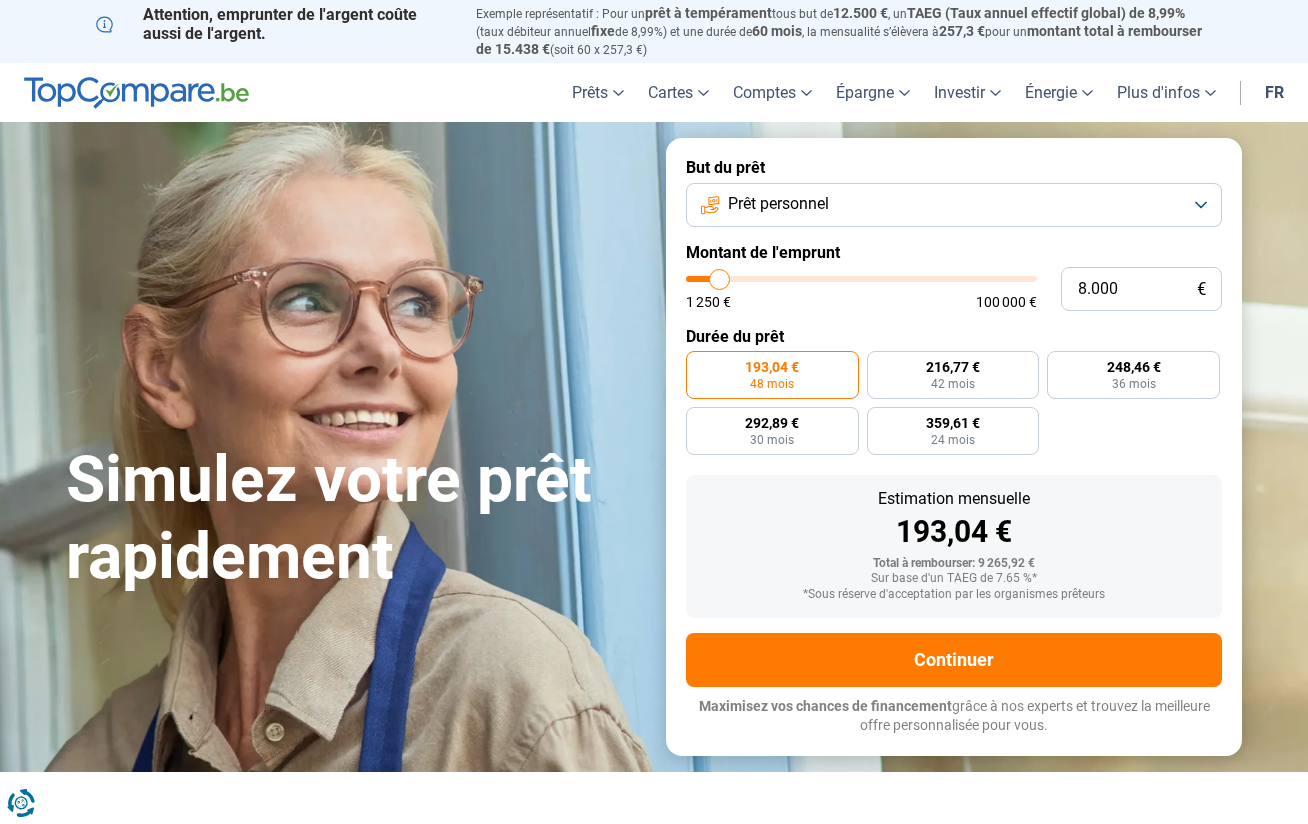 type on "4.250" 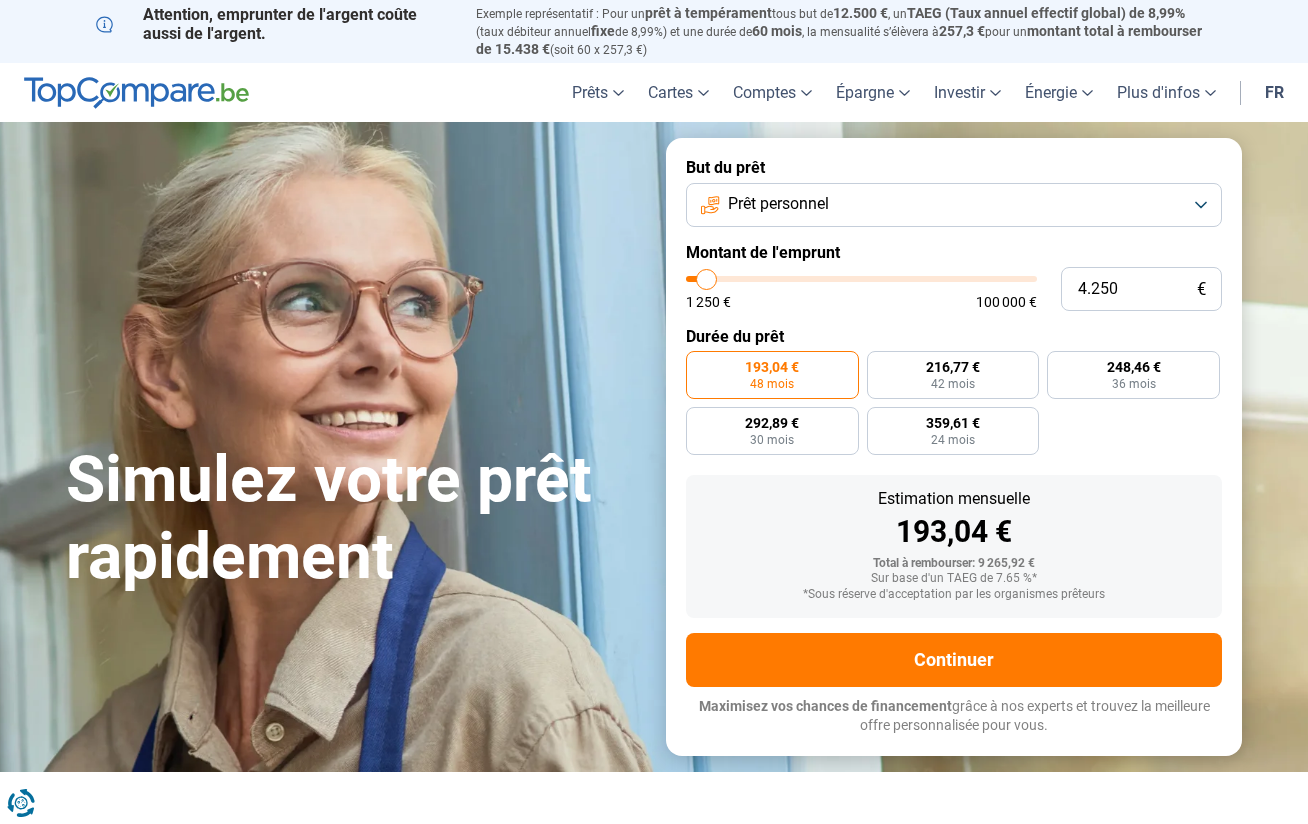 type on "4250" 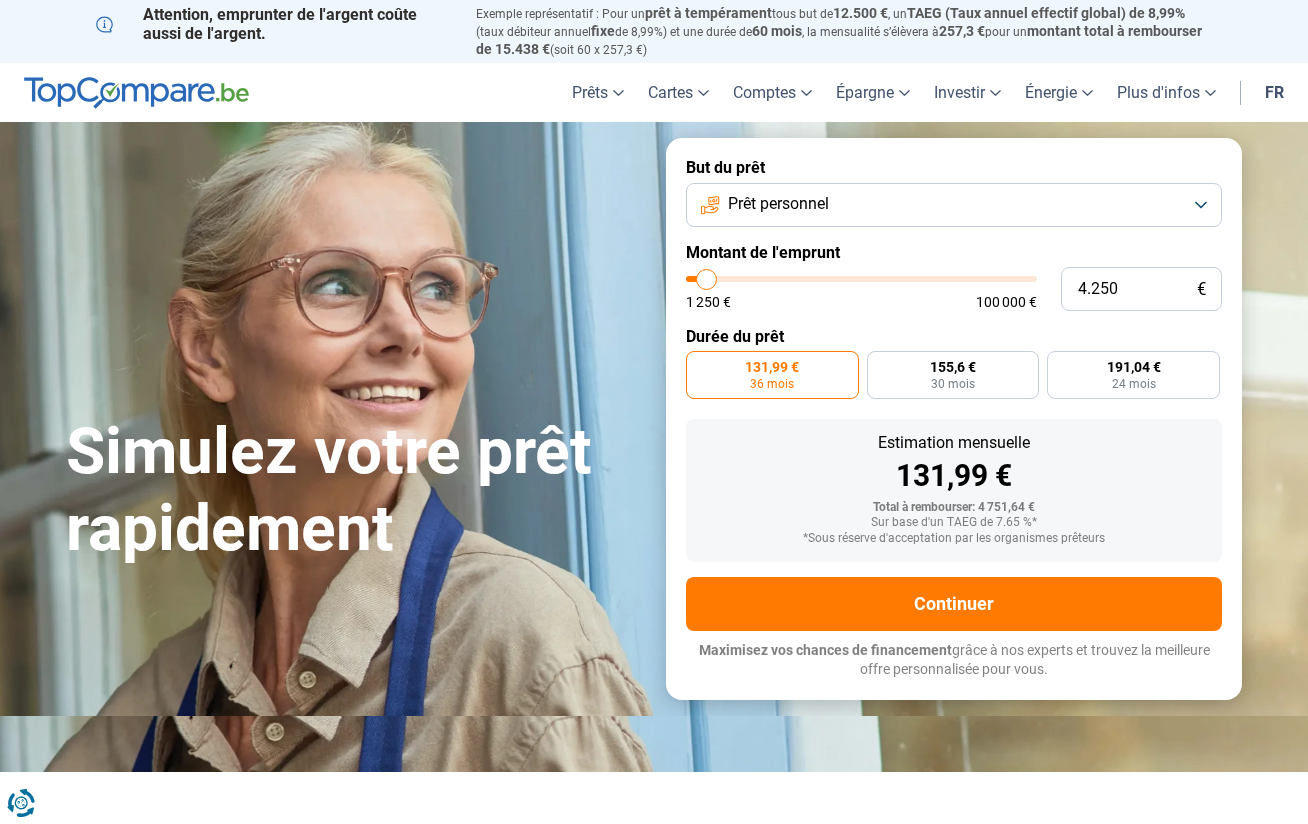 type on "8.000" 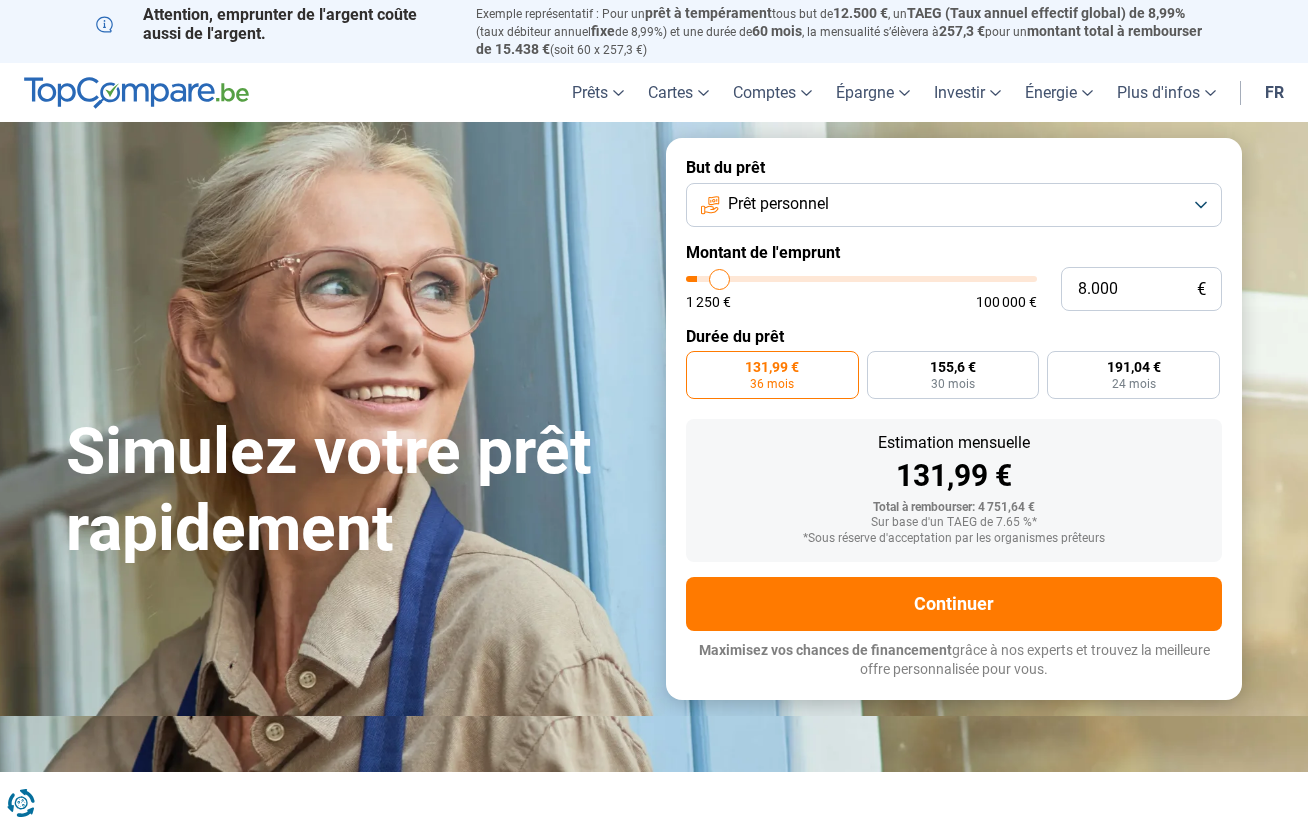 type on "8000" 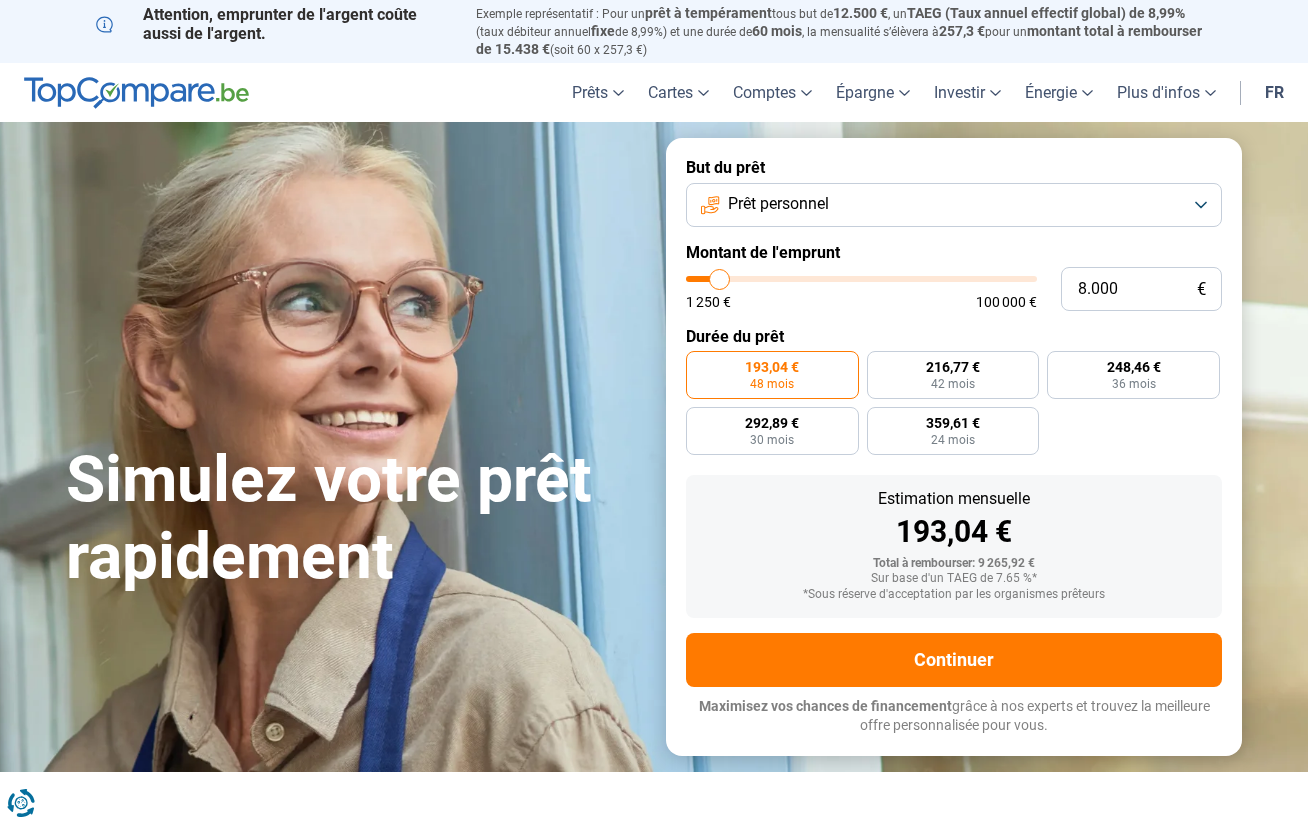 type on "4.750" 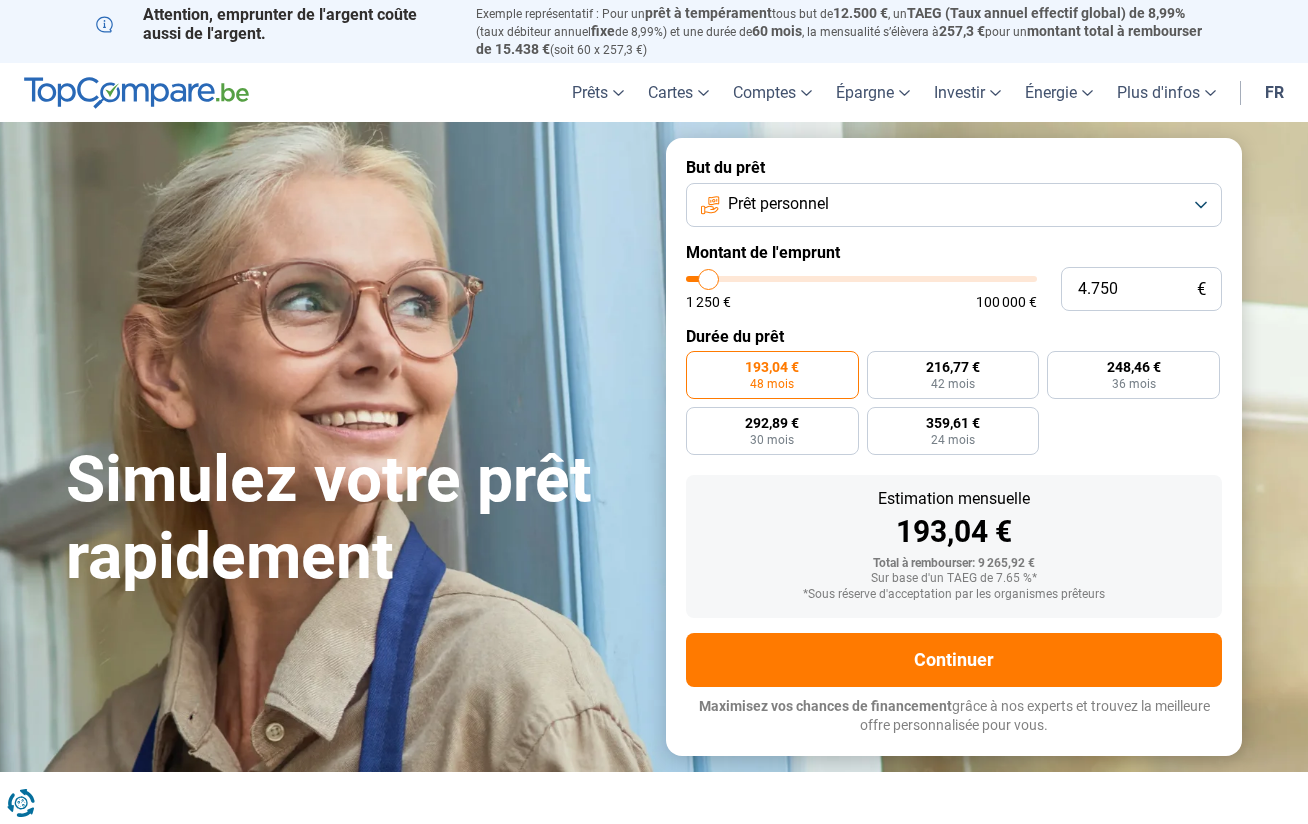 type on "4750" 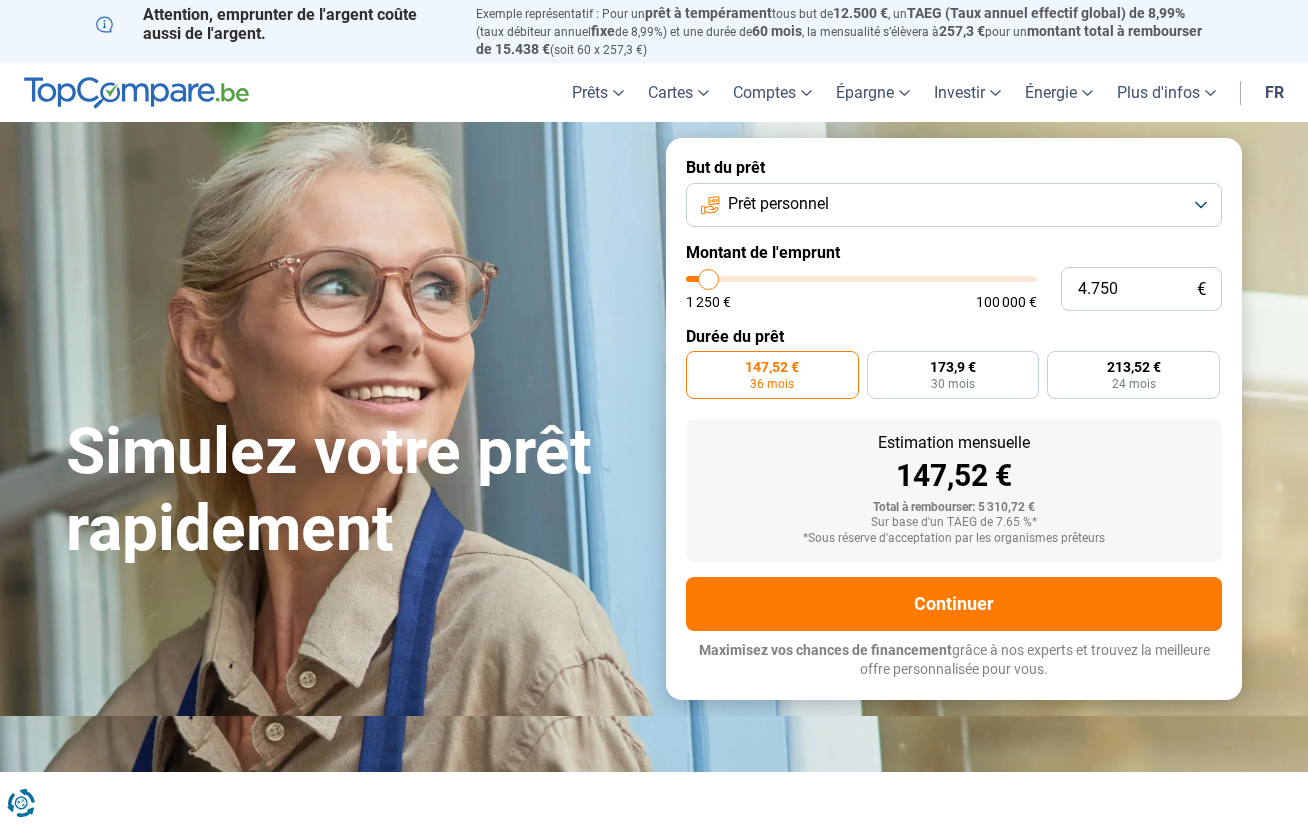 click at bounding box center (861, 279) 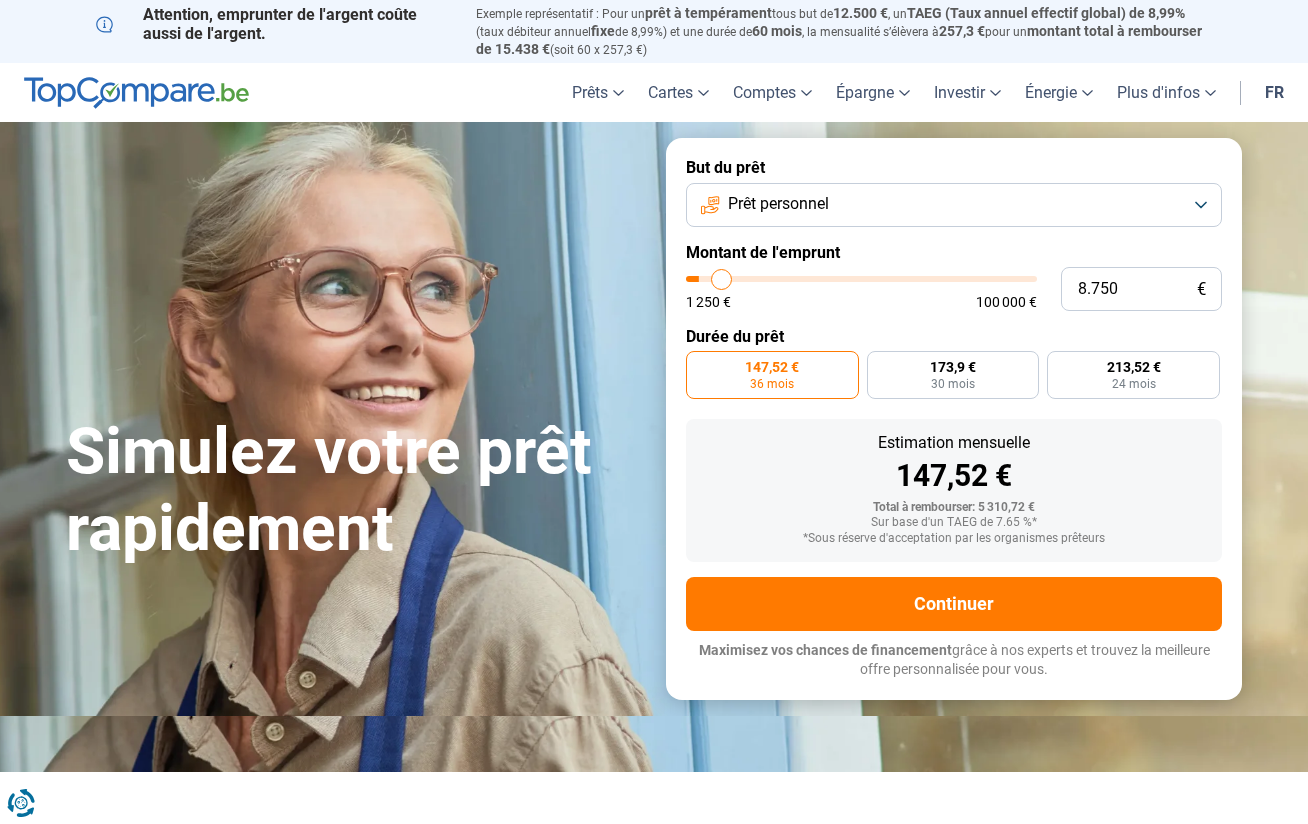 type on "8750" 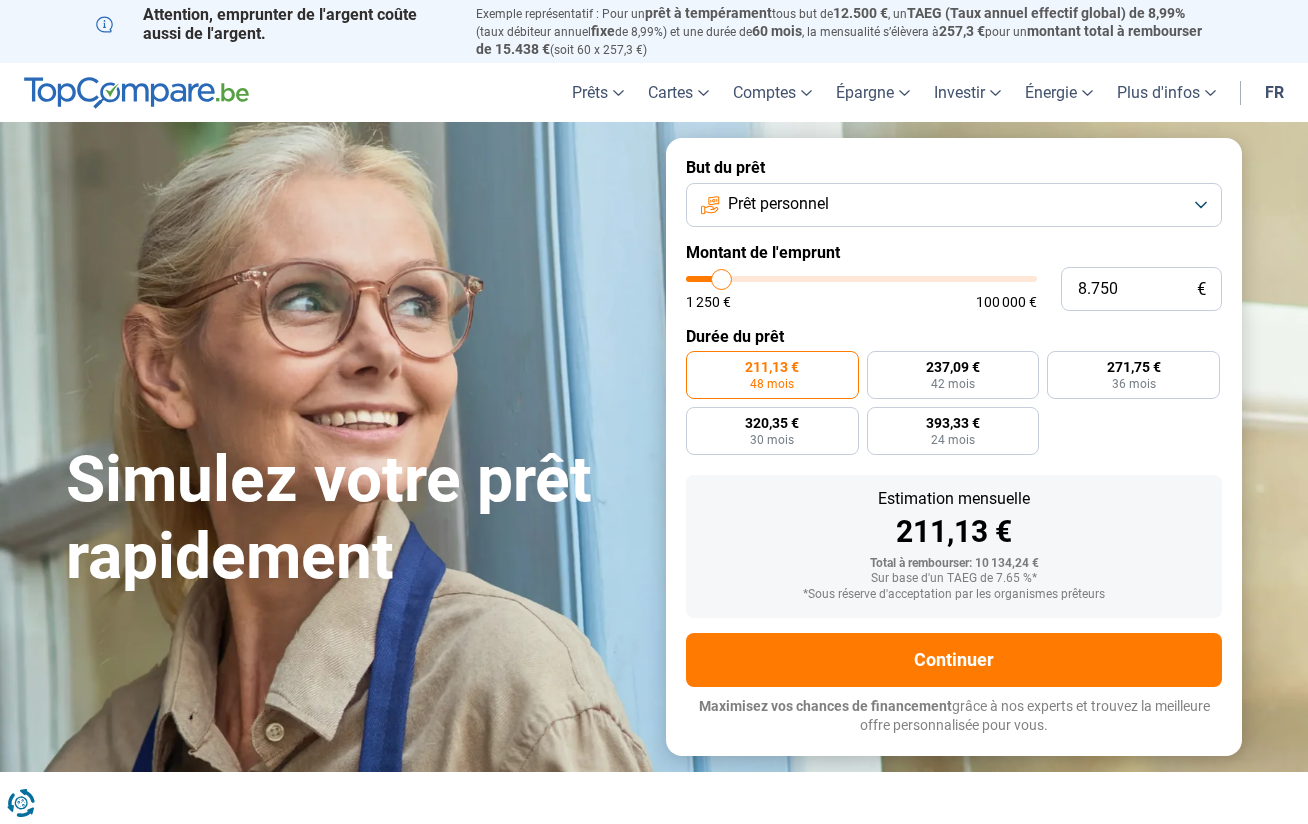 click at bounding box center (861, 279) 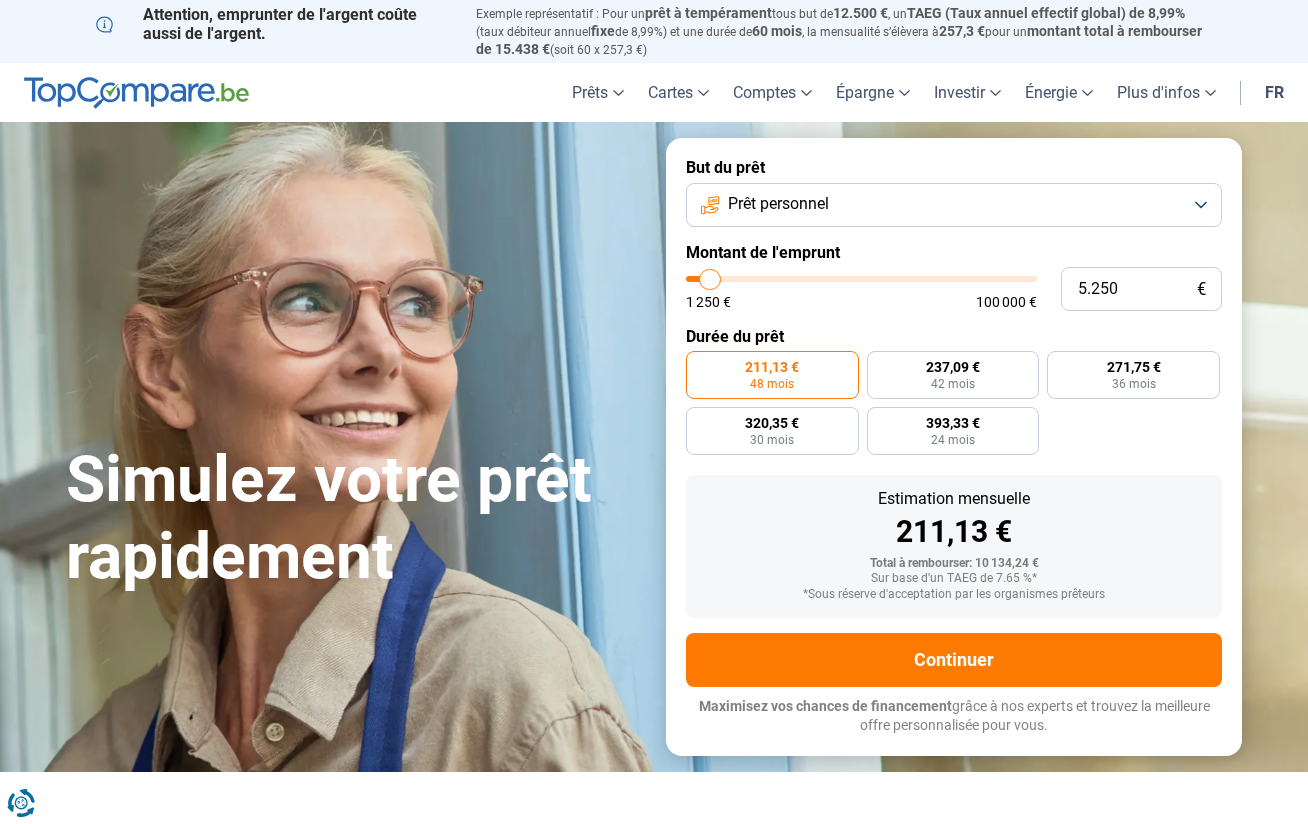 type on "5250" 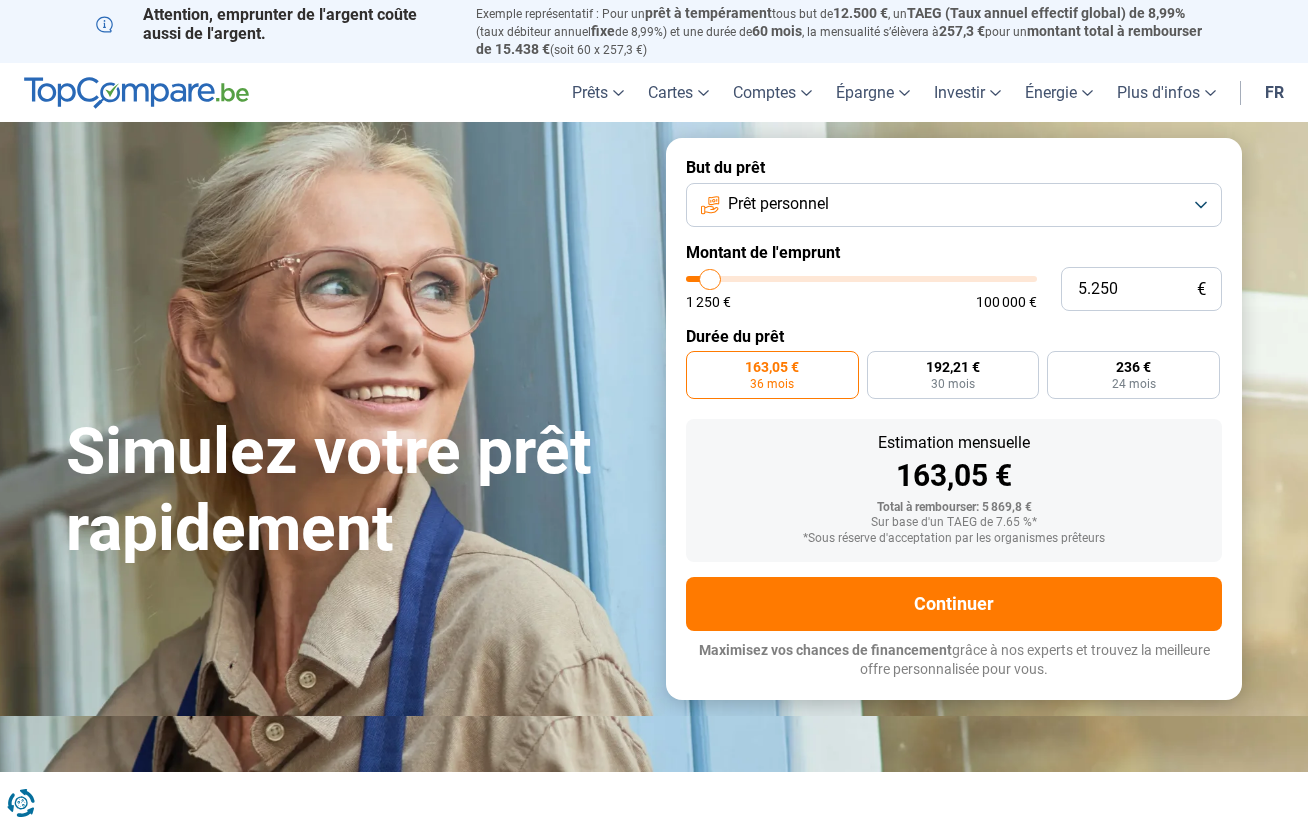 click at bounding box center [861, 279] 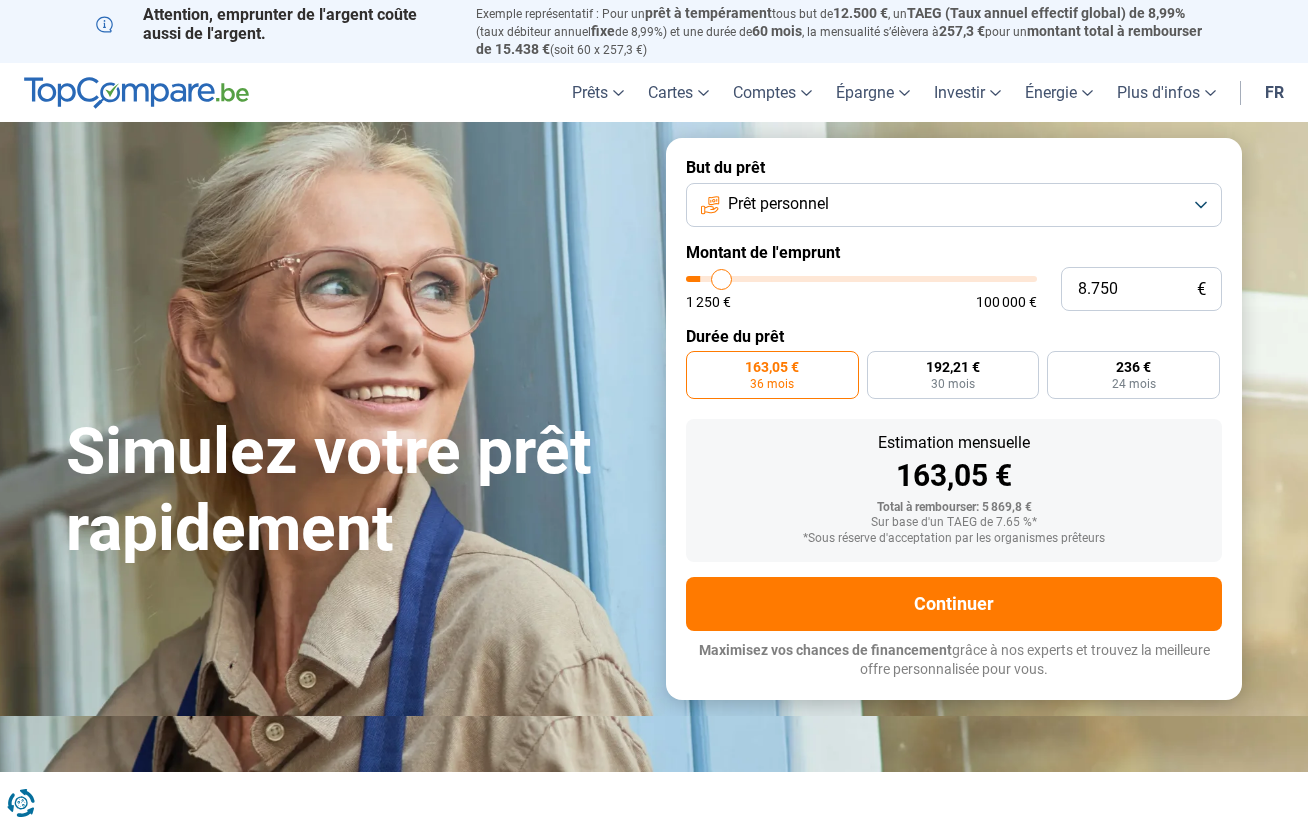type on "8750" 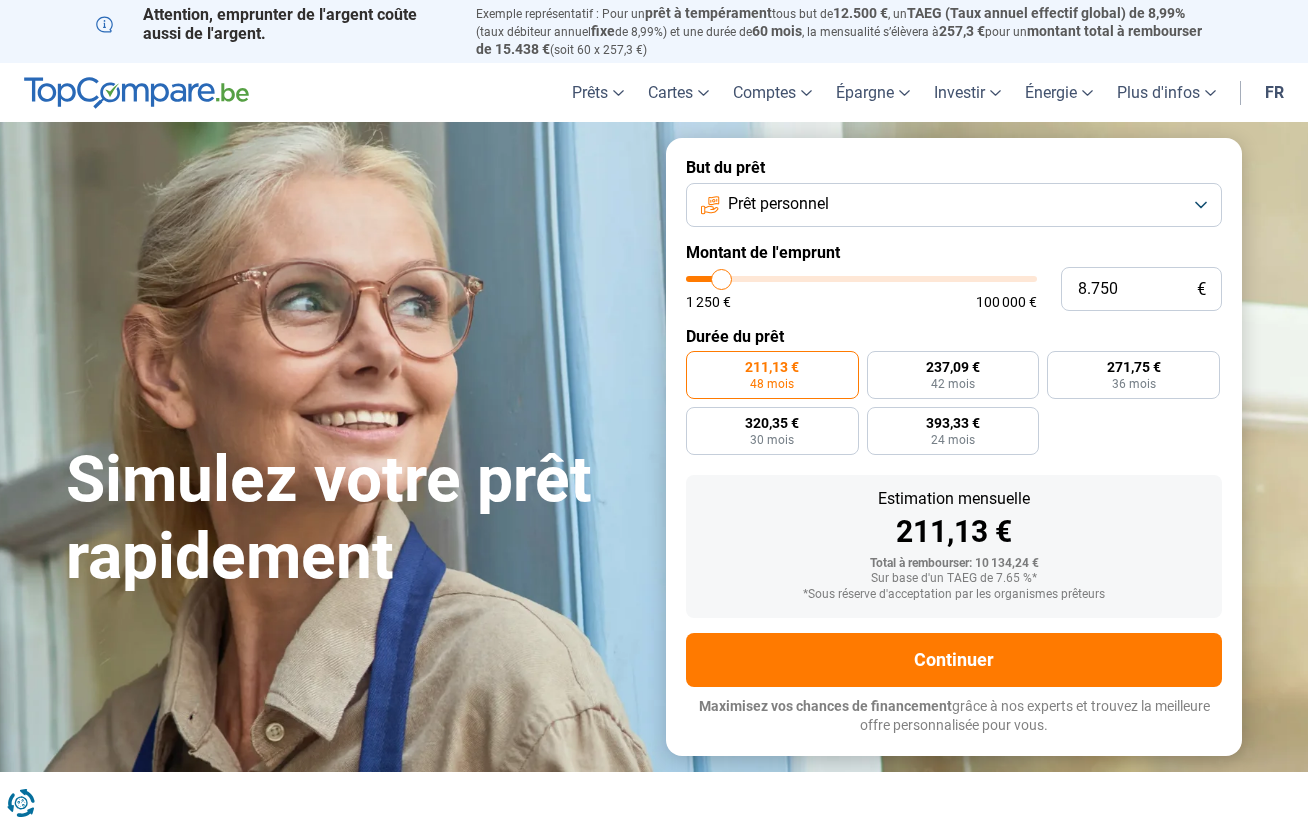 click at bounding box center (861, 279) 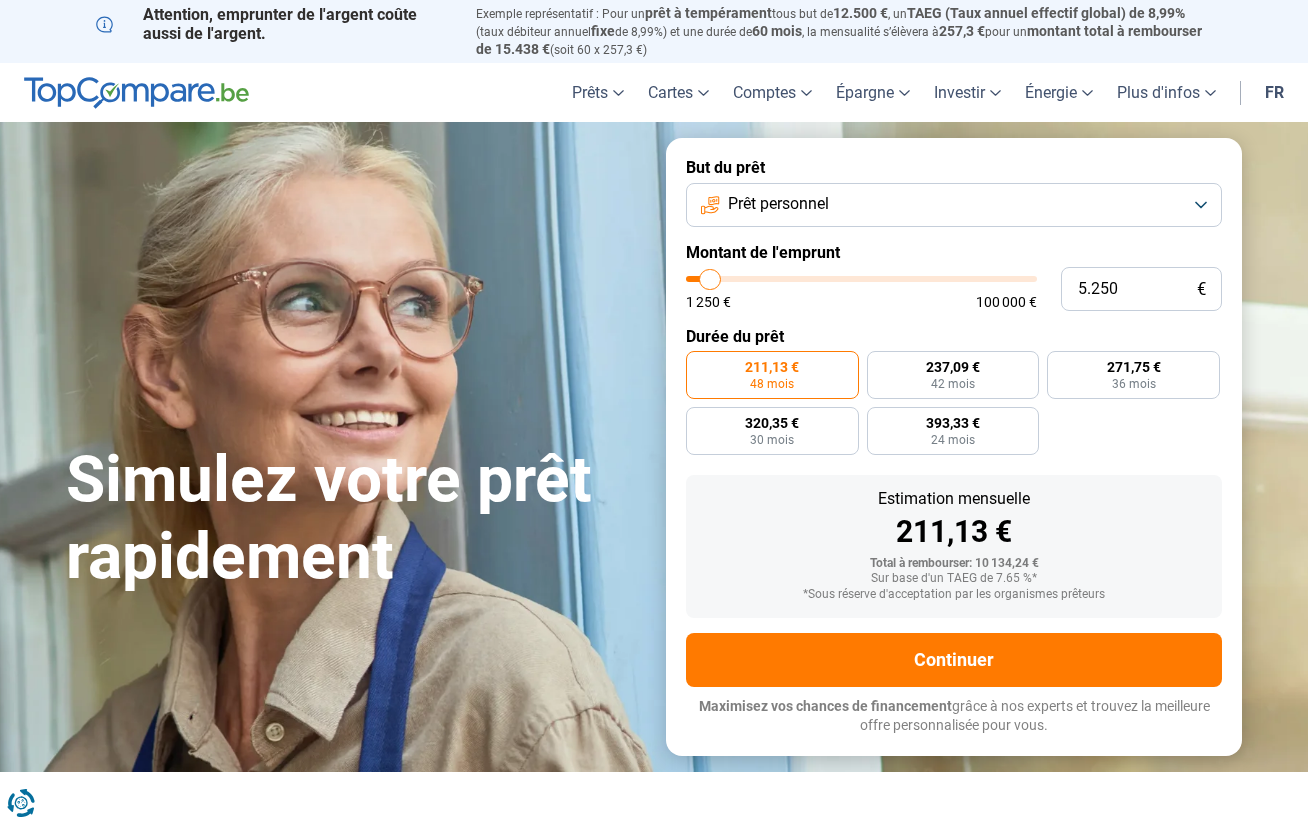 type on "5250" 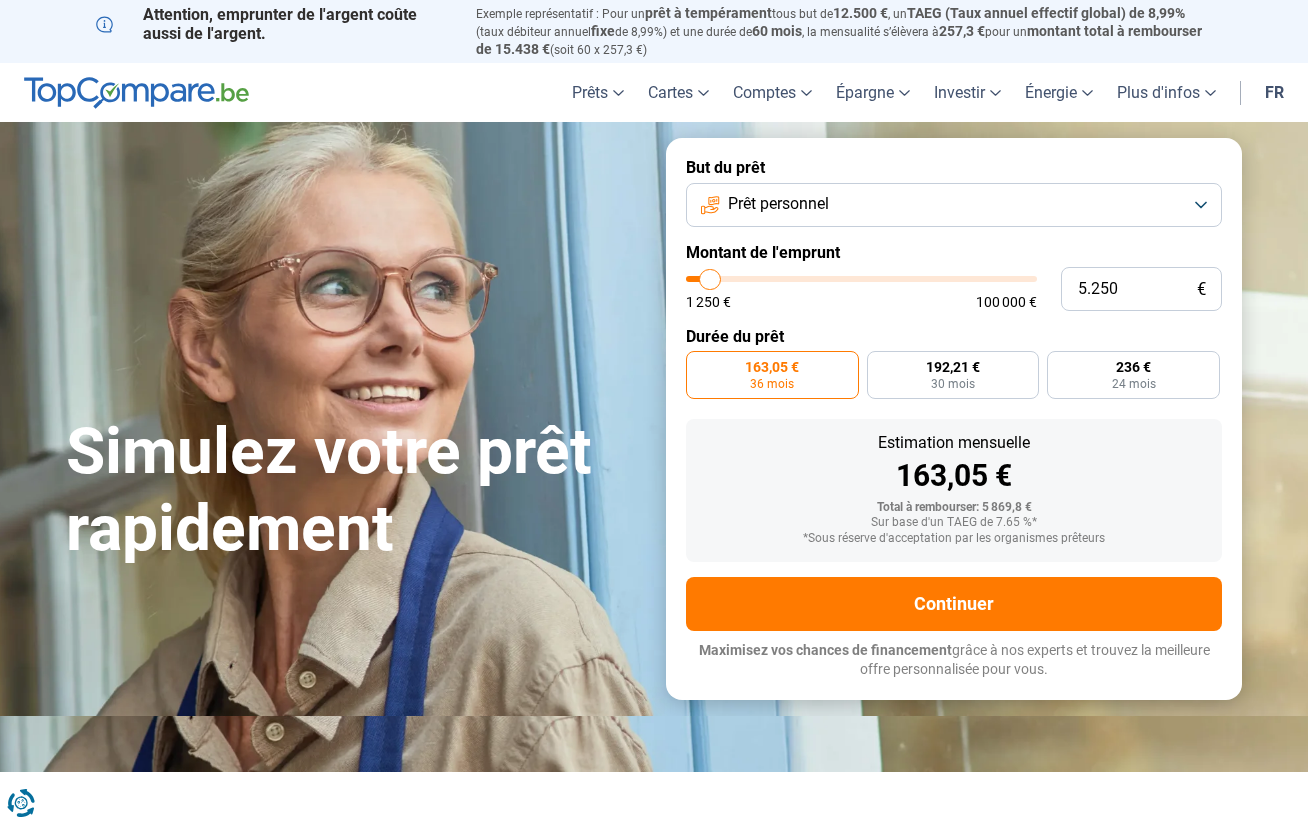 click on "Prêt personnel" at bounding box center (954, 205) 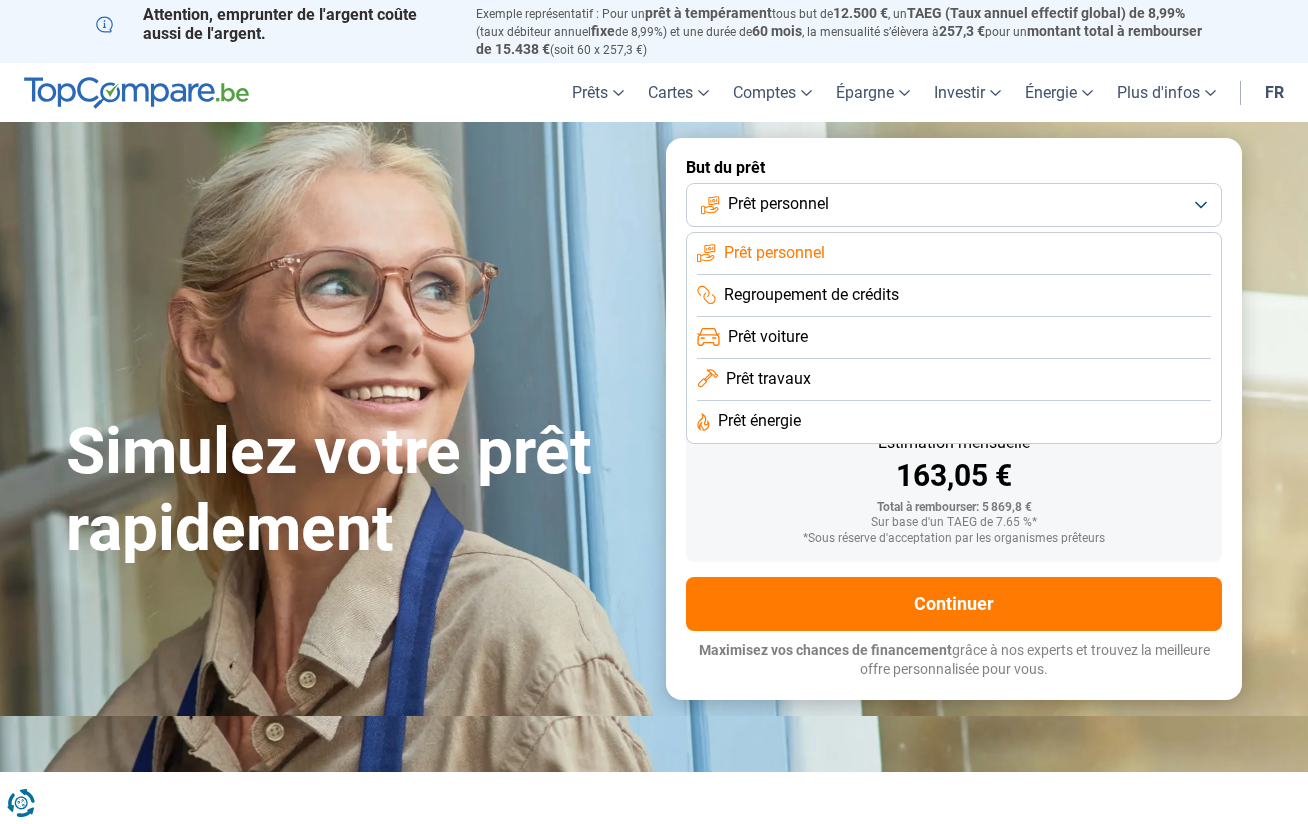 click on "Prêt personnel" 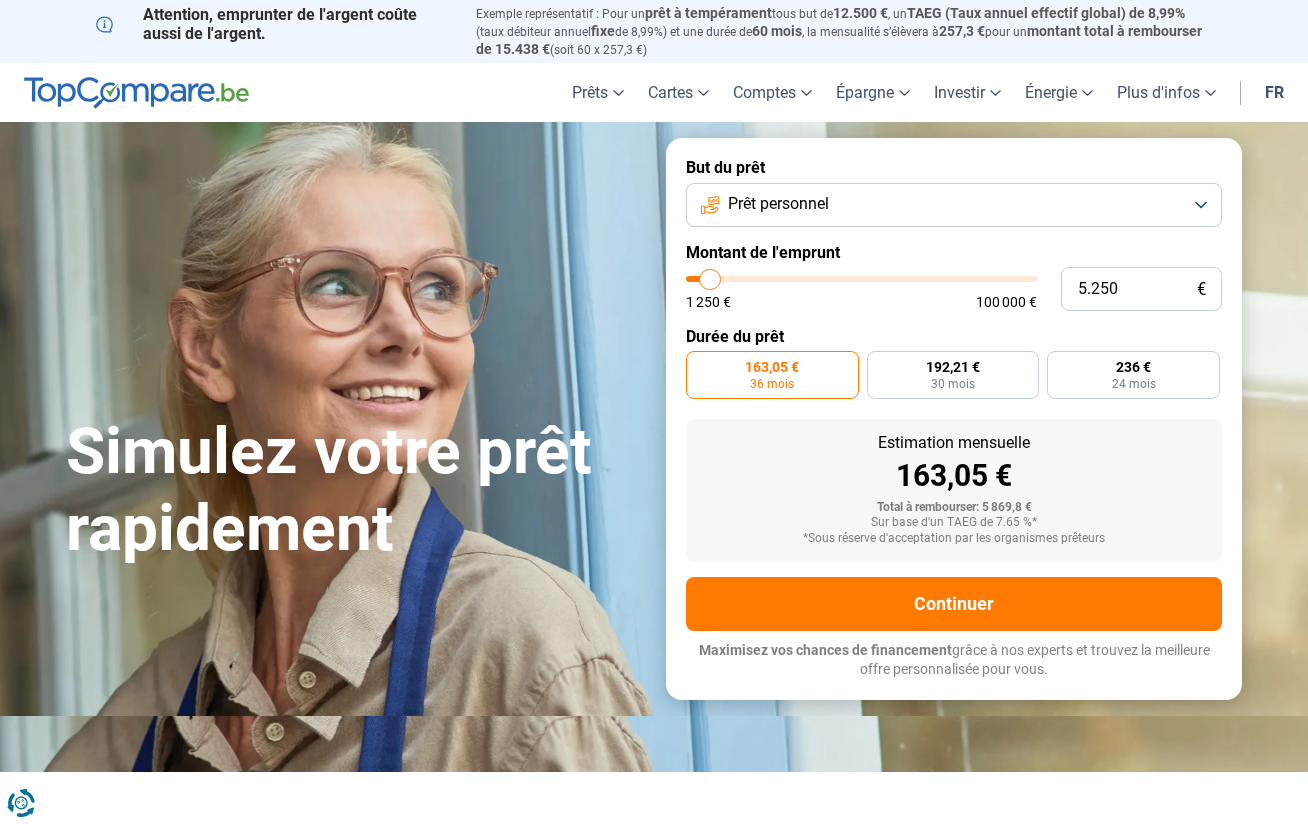 type on "8.750" 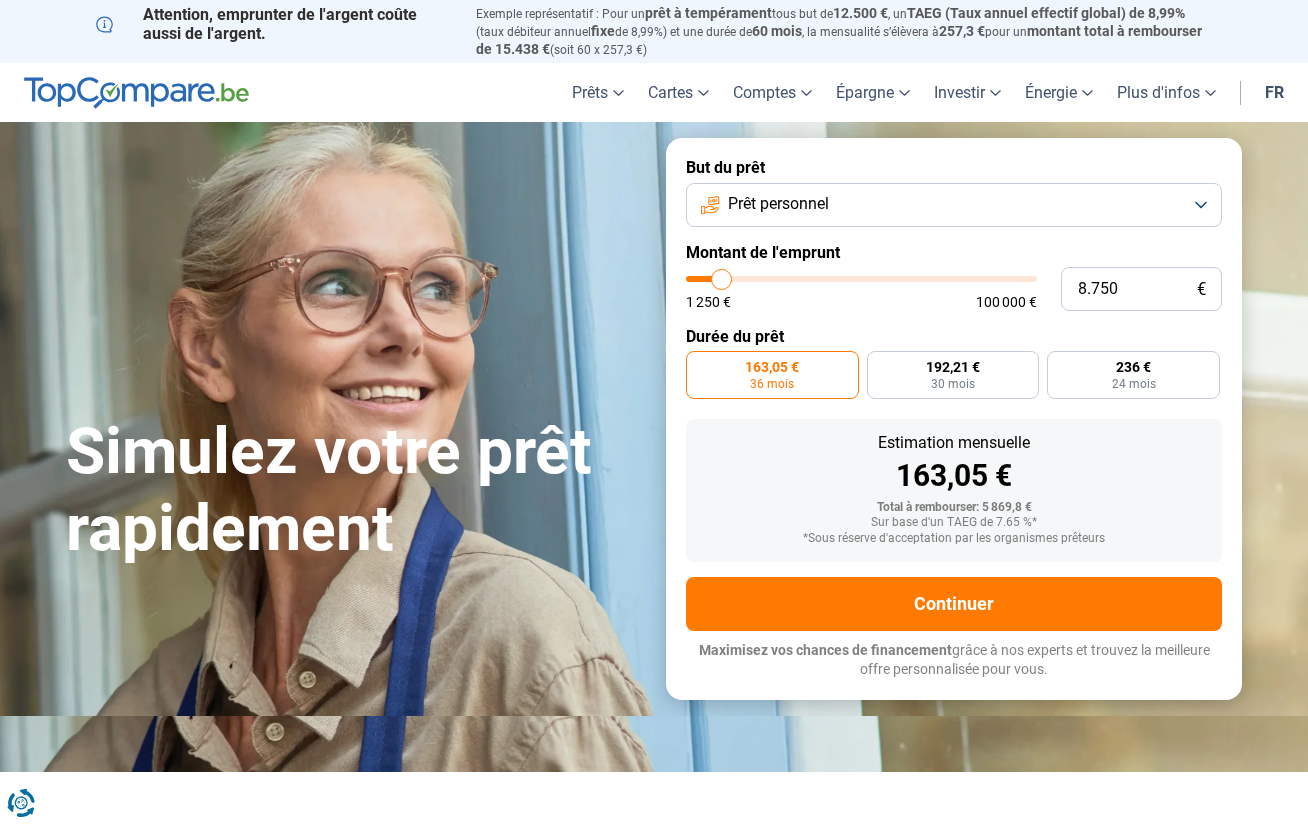 type on "8750" 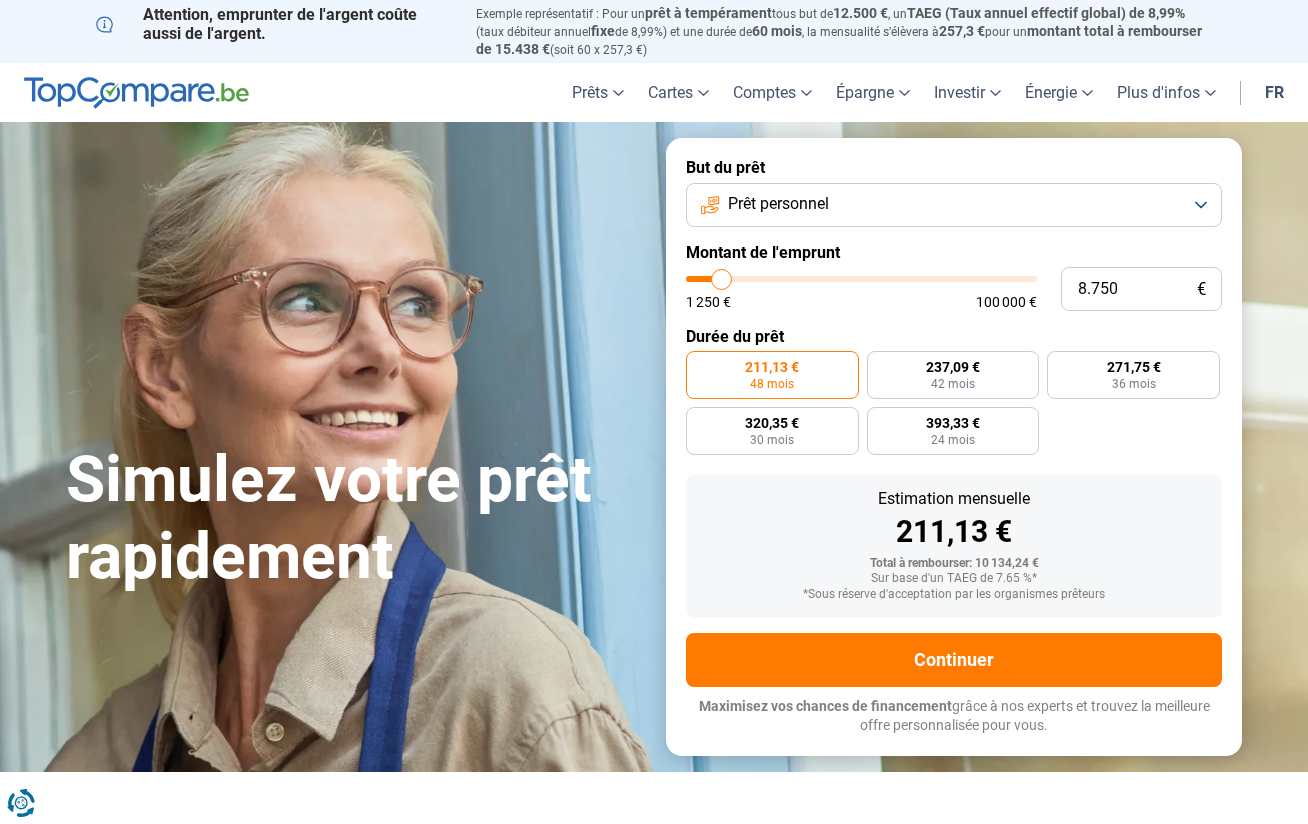 type on "5.000" 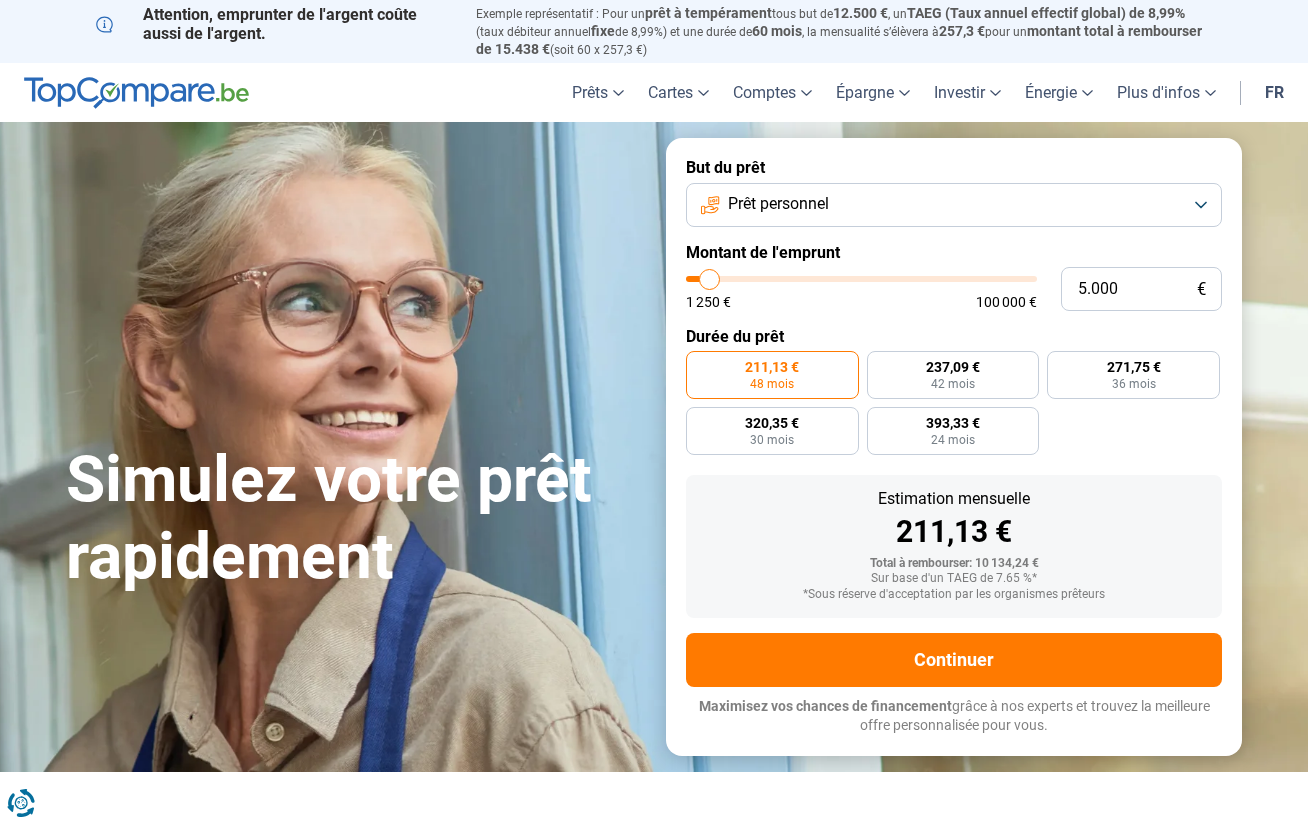 type on "5000" 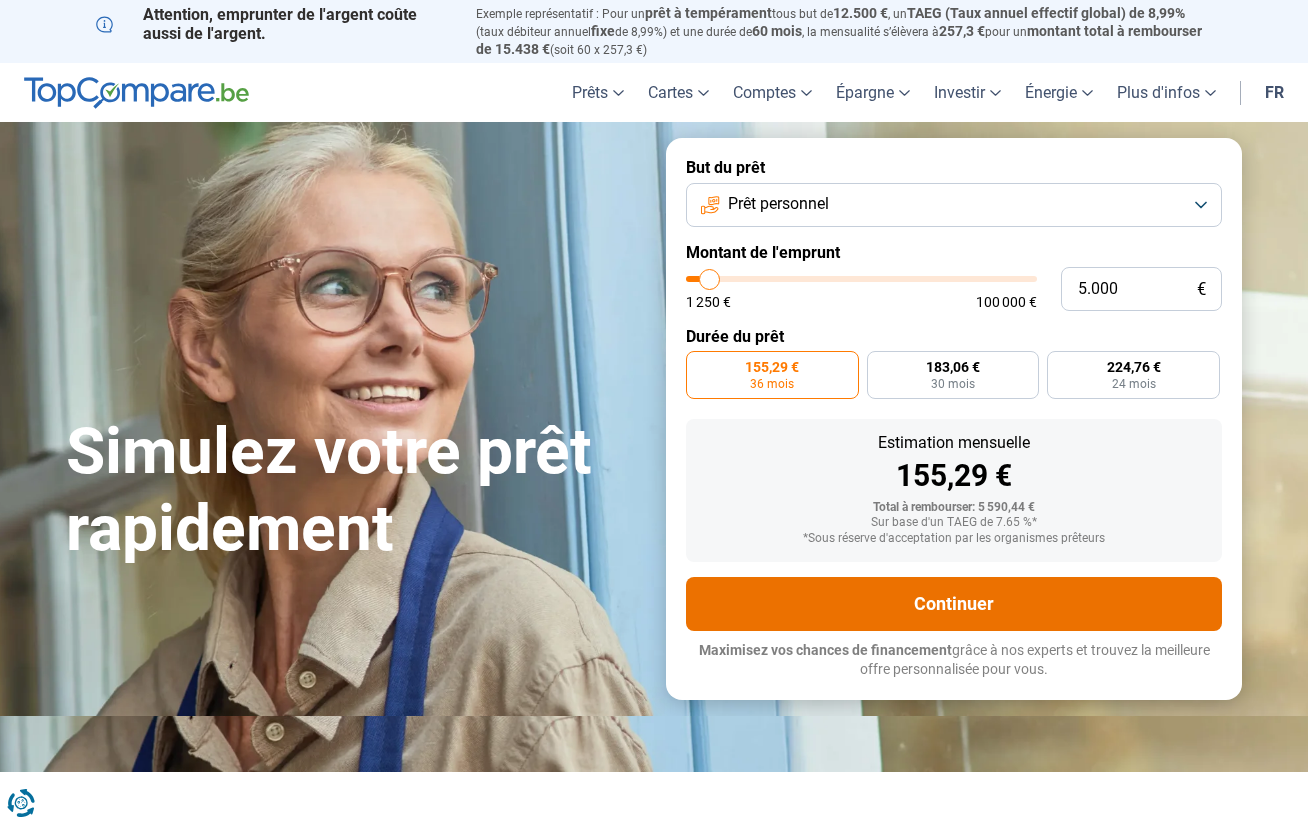 click on "Continuer" at bounding box center (954, 604) 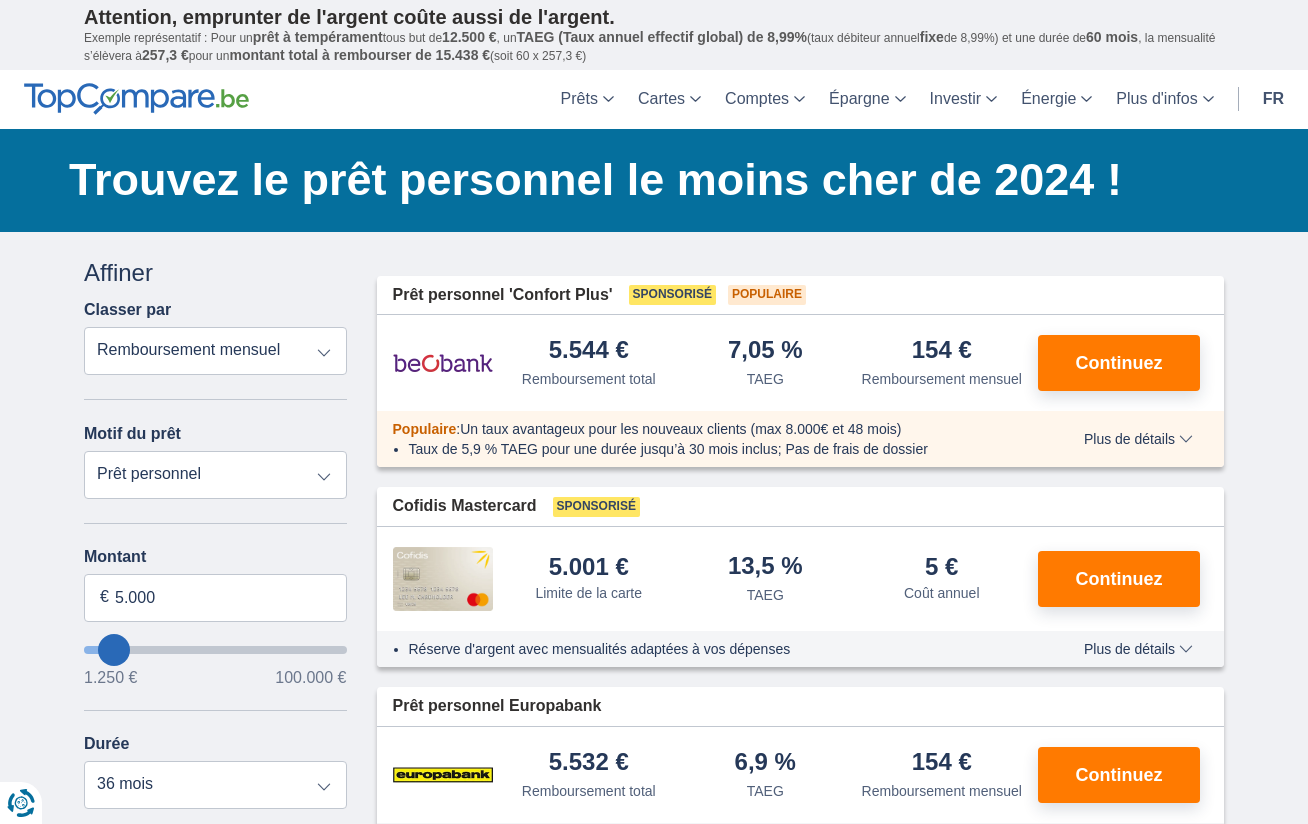 scroll, scrollTop: 0, scrollLeft: 0, axis: both 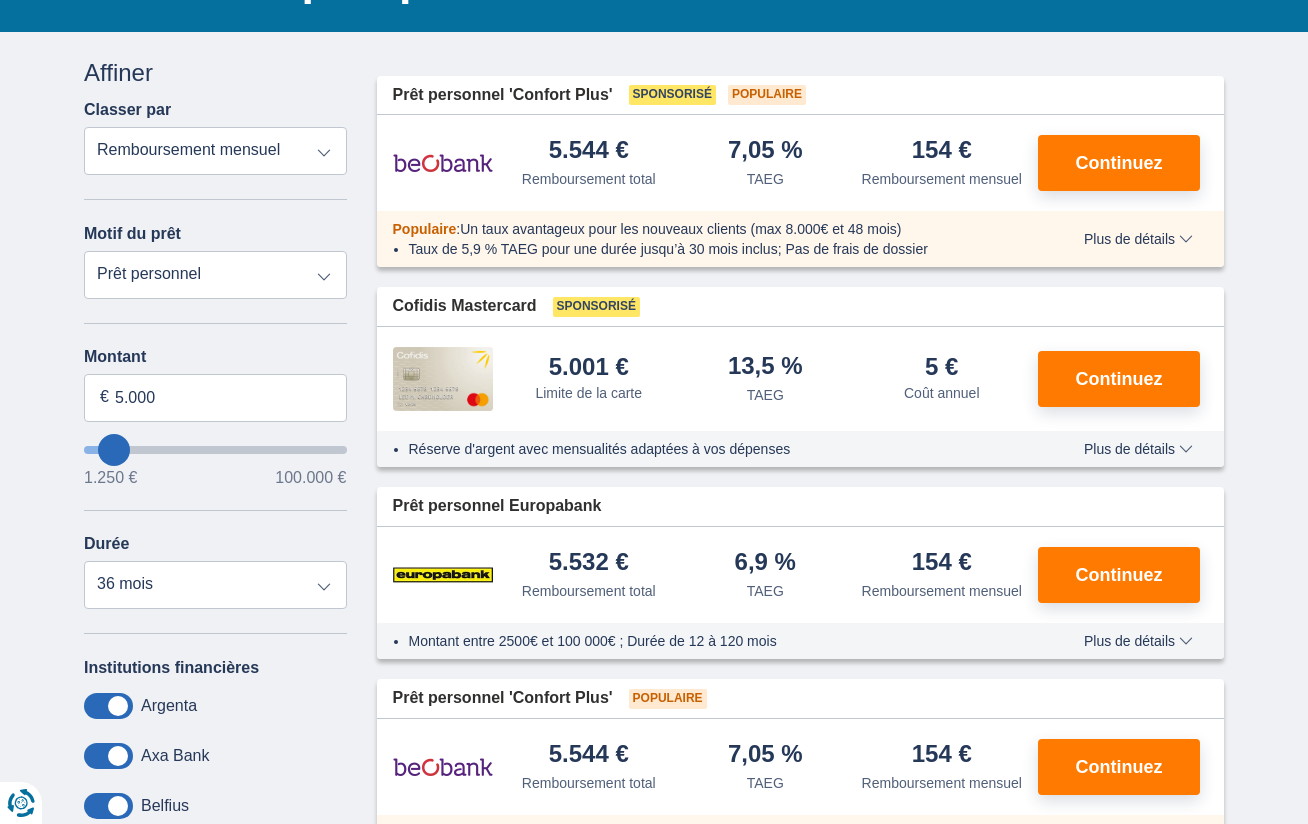 type on "15.250" 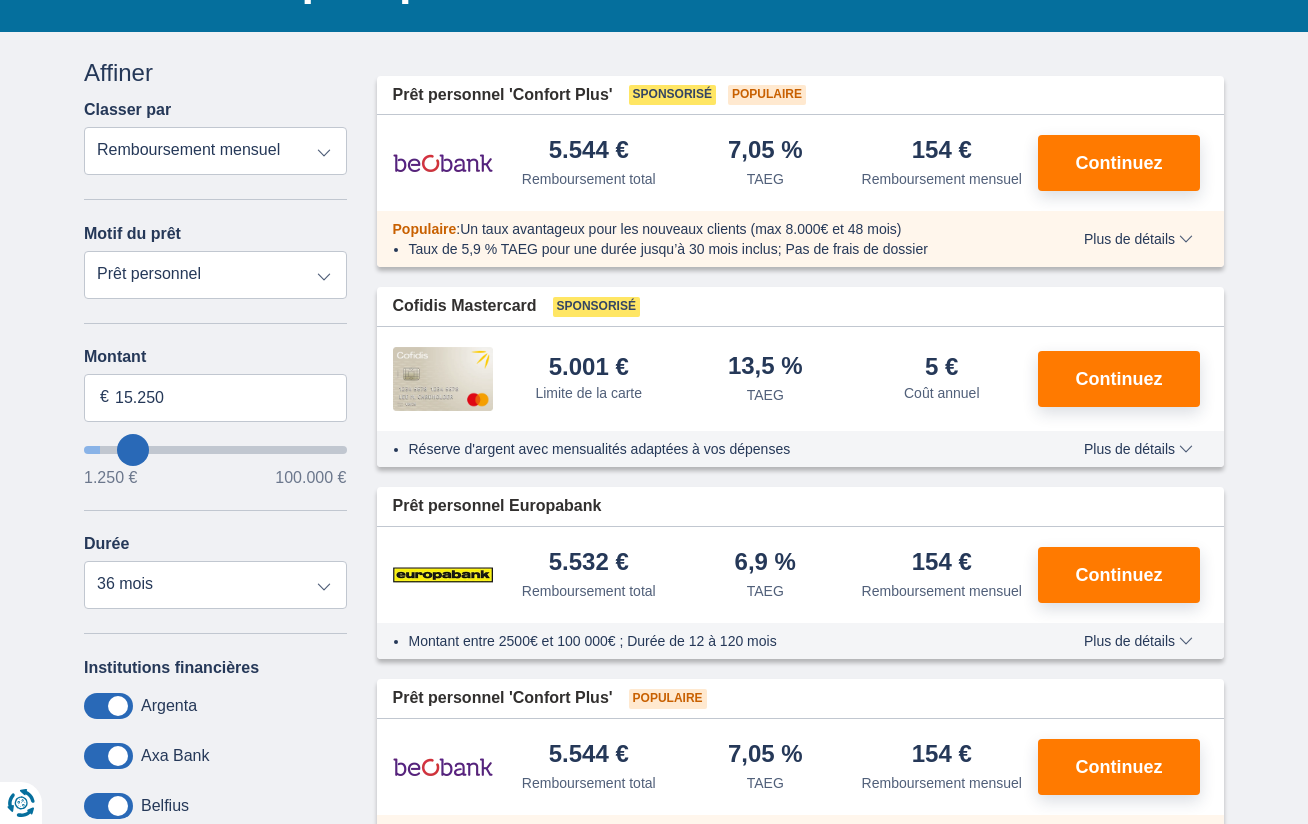 select on "84" 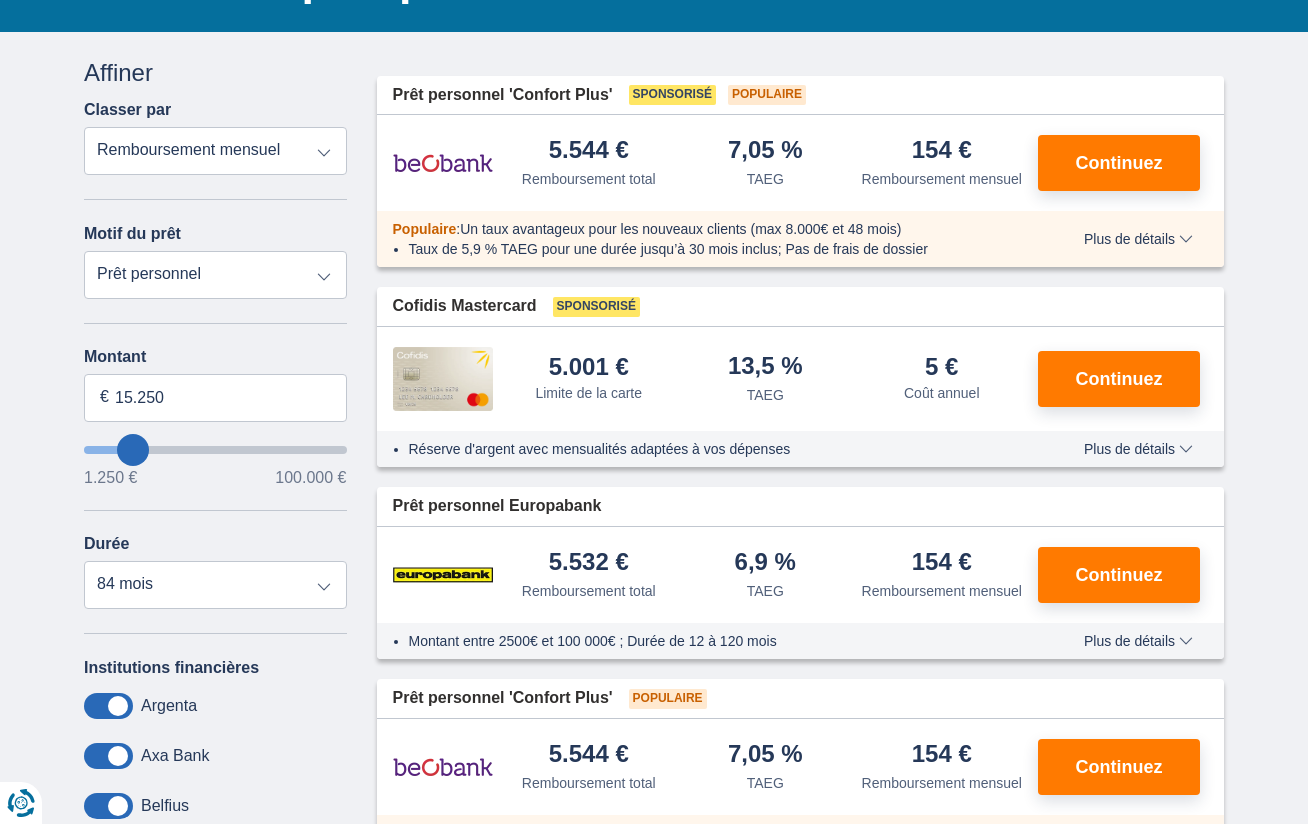 type on "15250" 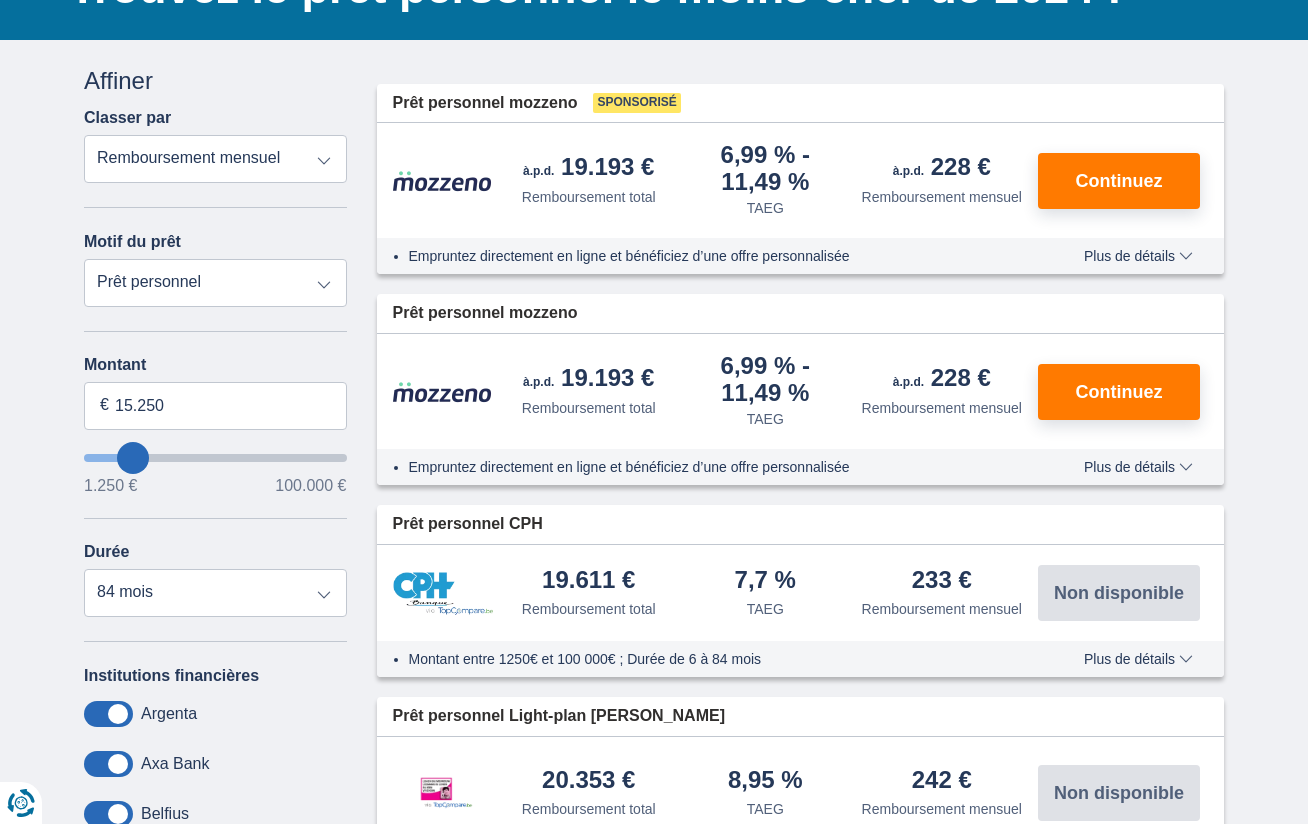 scroll, scrollTop: 200, scrollLeft: 0, axis: vertical 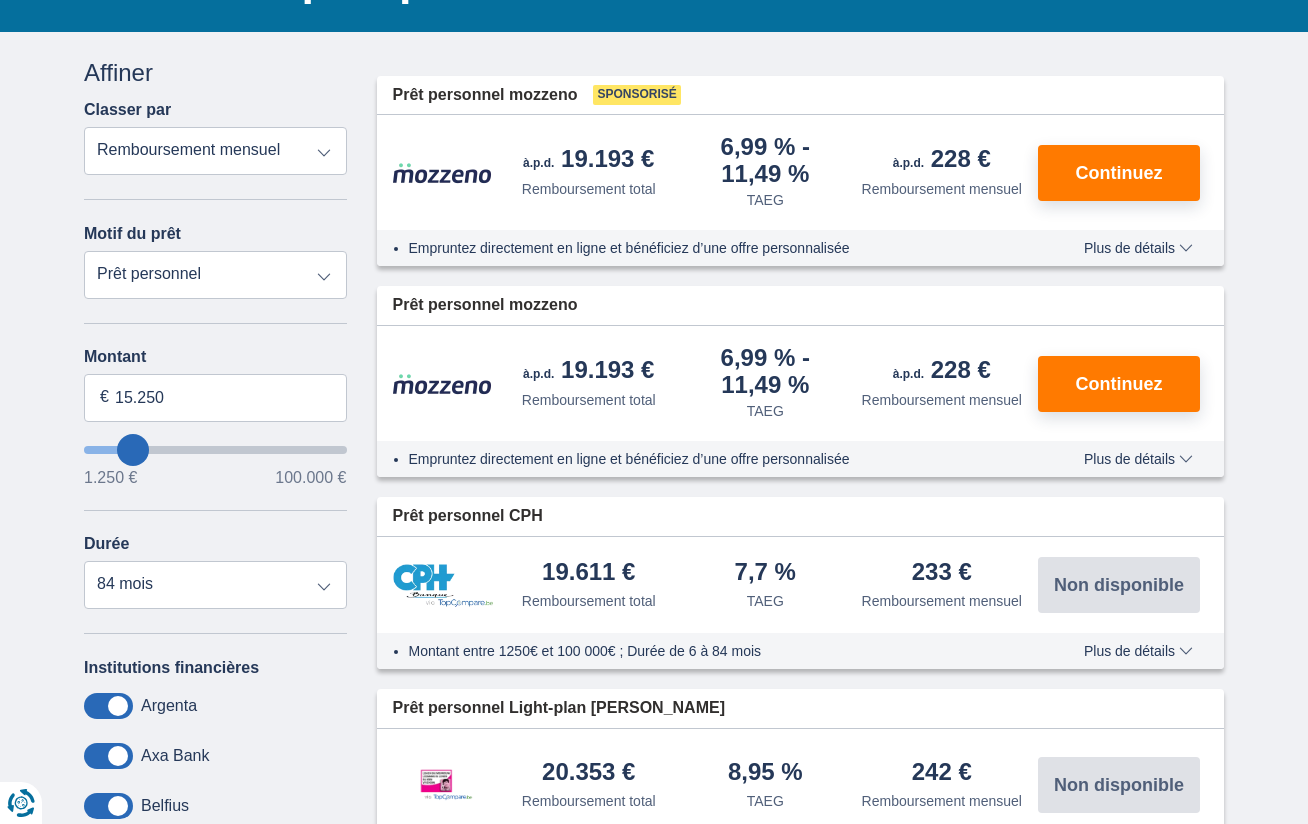 click at bounding box center [215, 450] 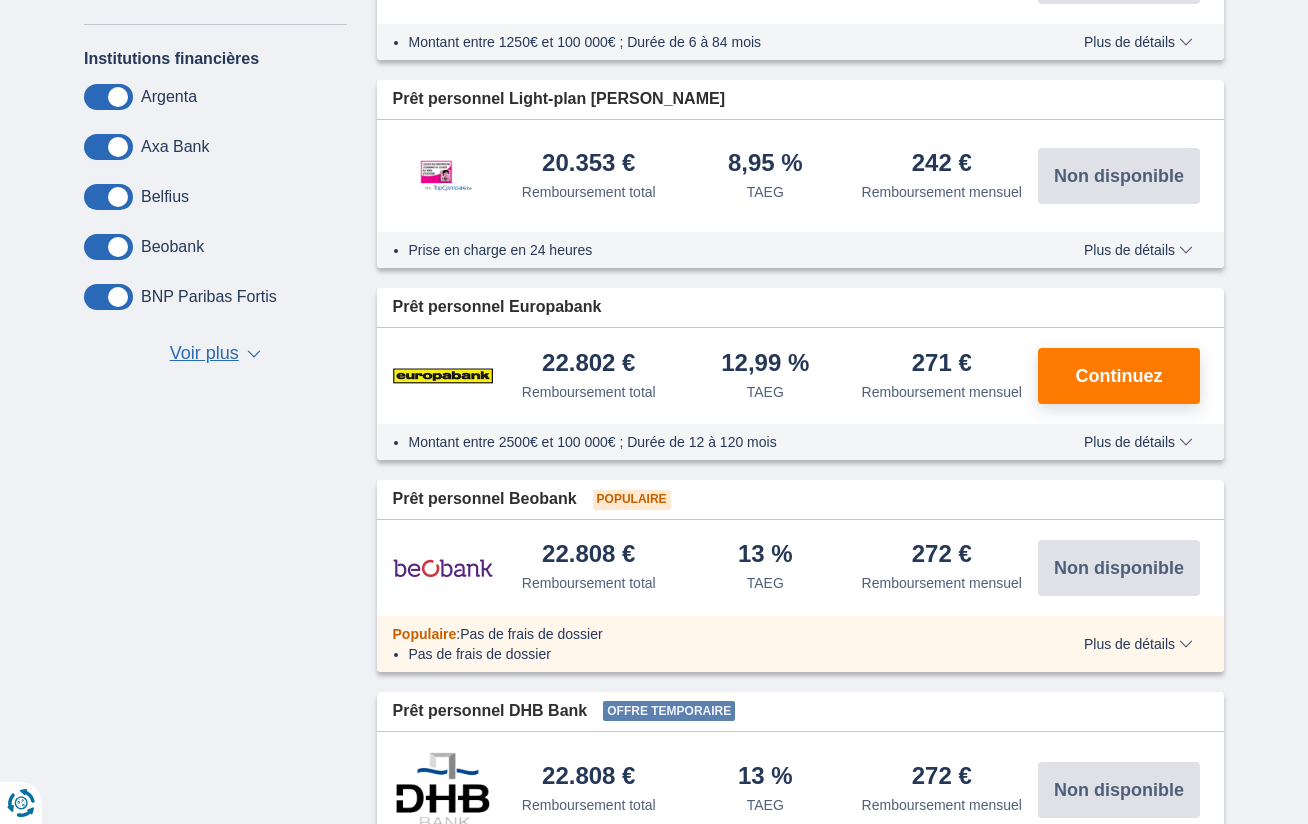scroll, scrollTop: 1100, scrollLeft: 0, axis: vertical 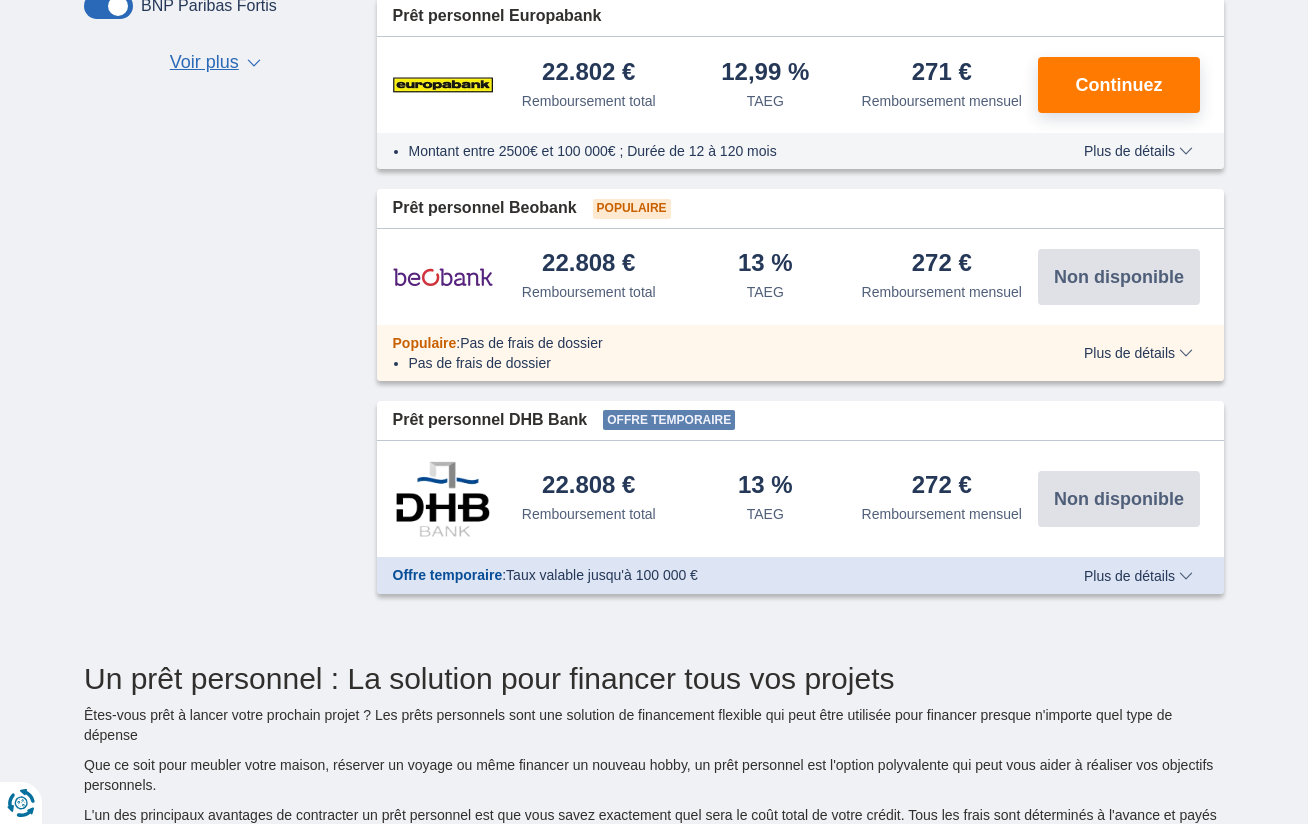 click on "Plus de détails" at bounding box center [1138, 576] 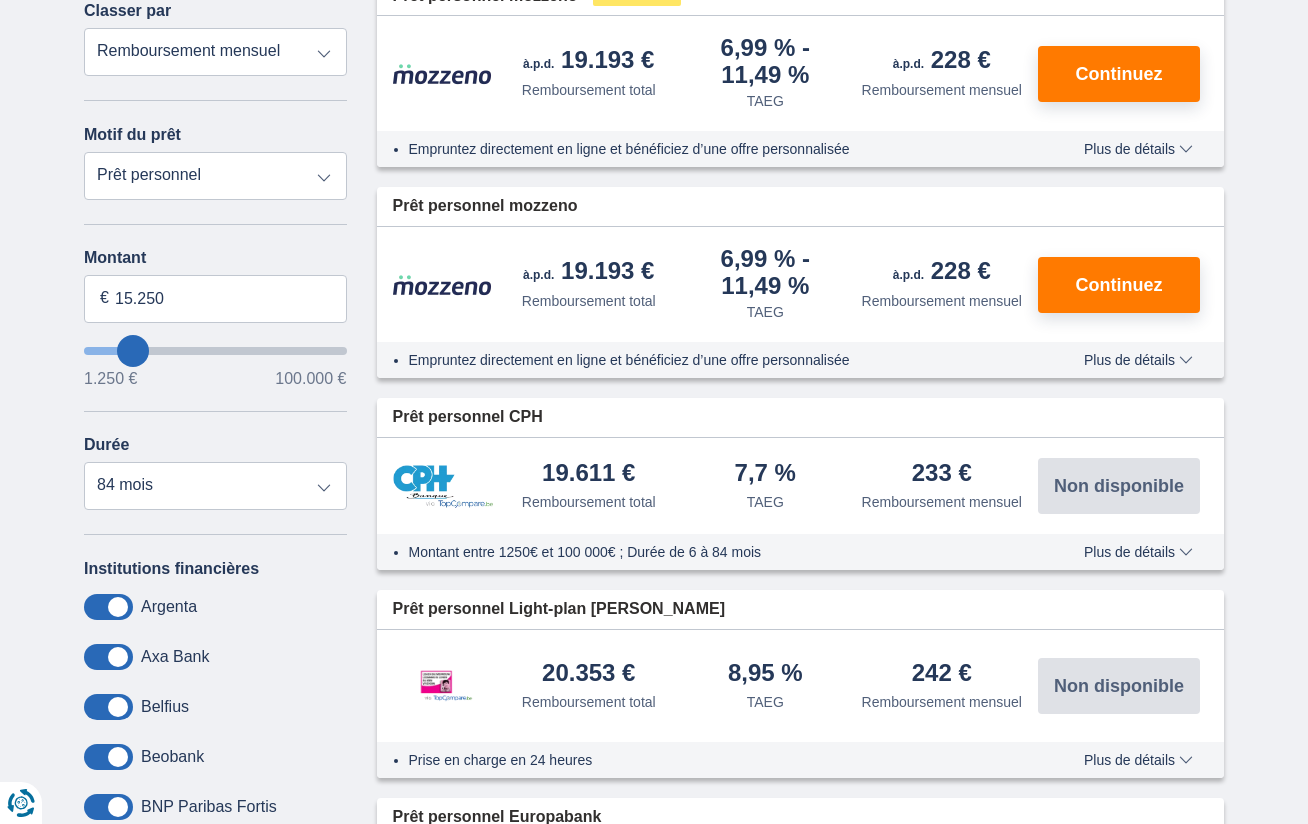 scroll, scrollTop: 0, scrollLeft: 0, axis: both 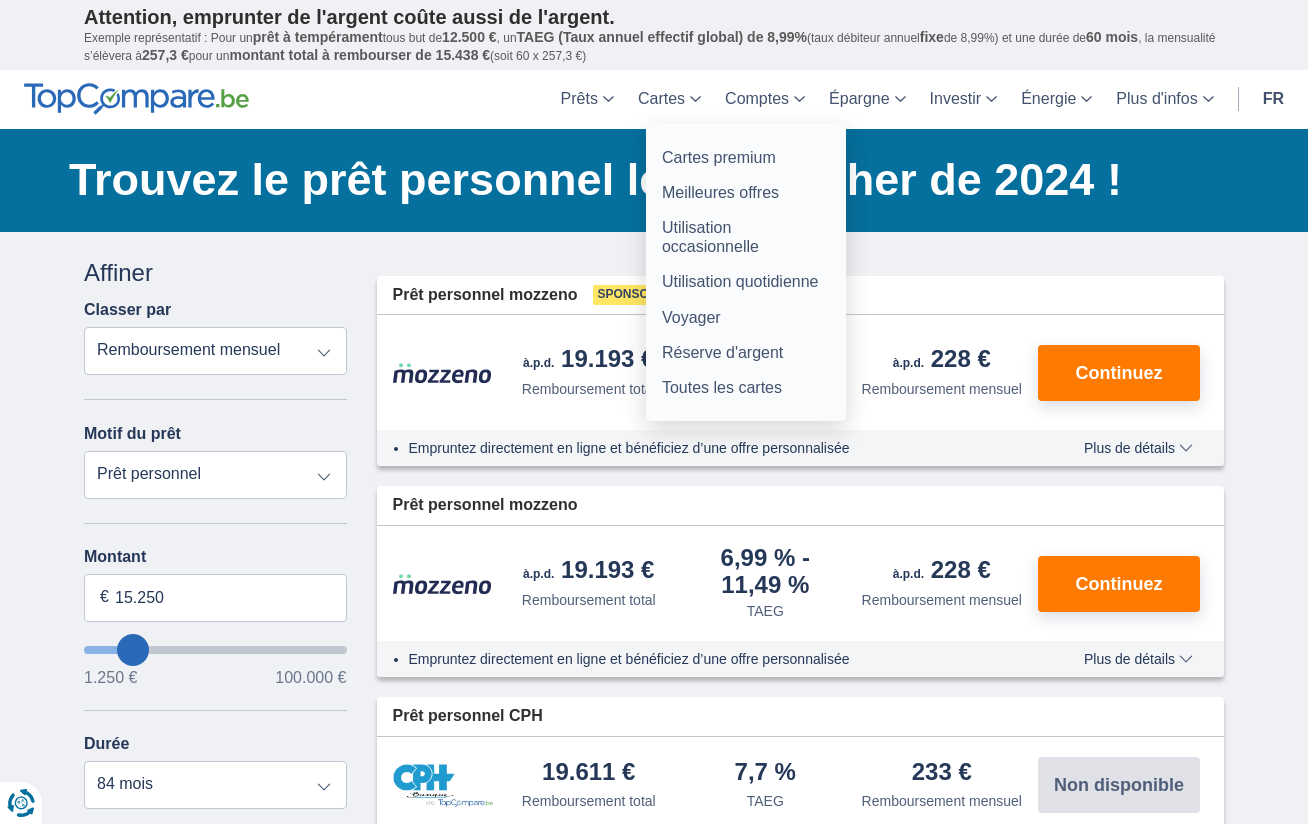click on "Cartes" at bounding box center [669, 99] 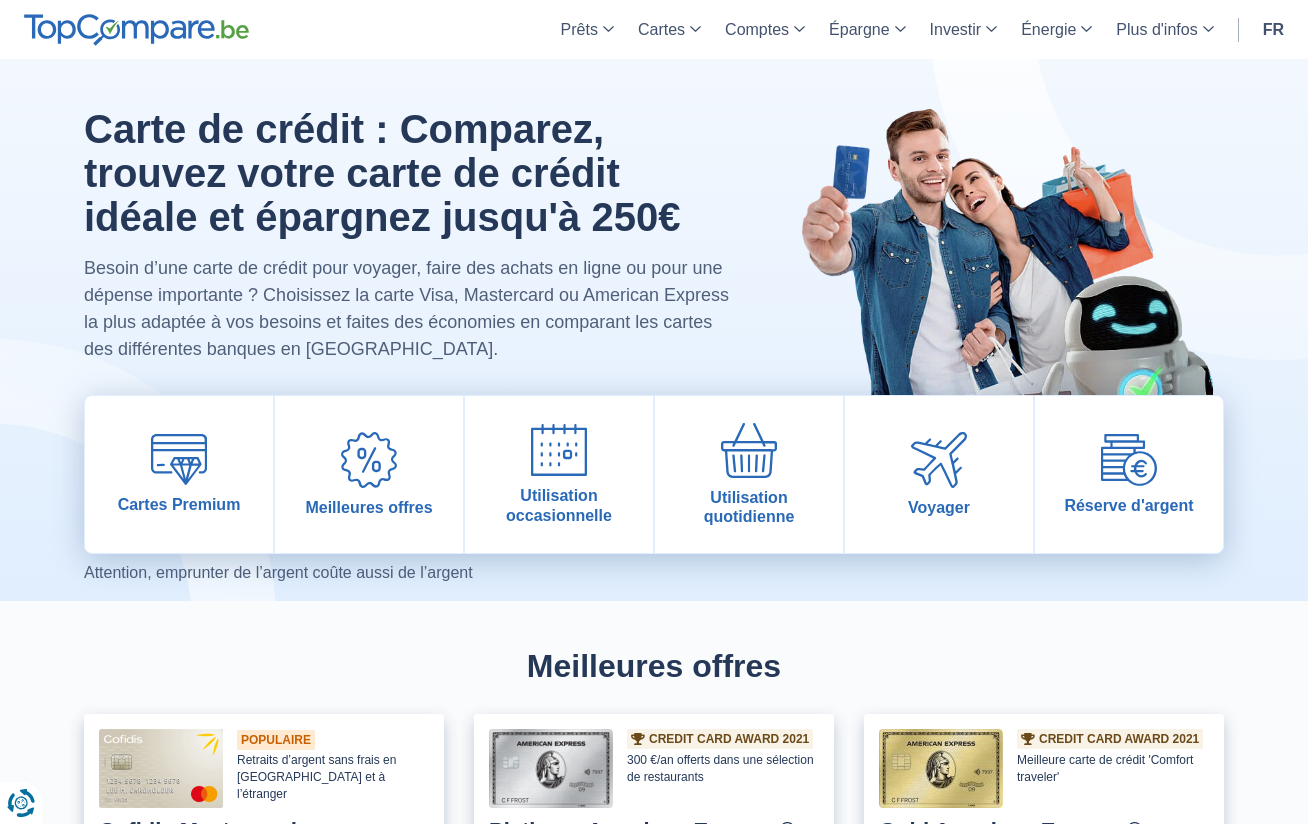 scroll, scrollTop: 0, scrollLeft: 0, axis: both 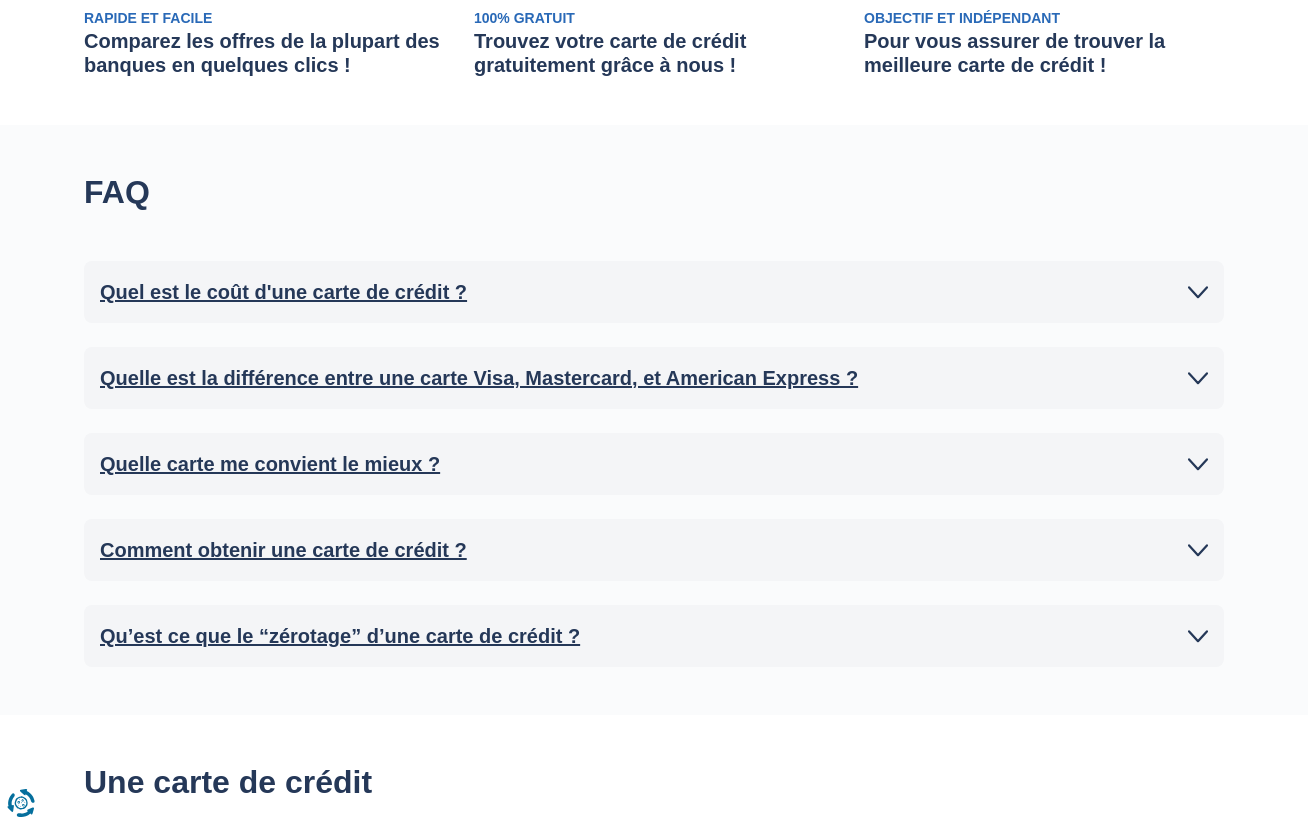 click on "Quel est le coût d'une carte de crédit ?" at bounding box center [283, 292] 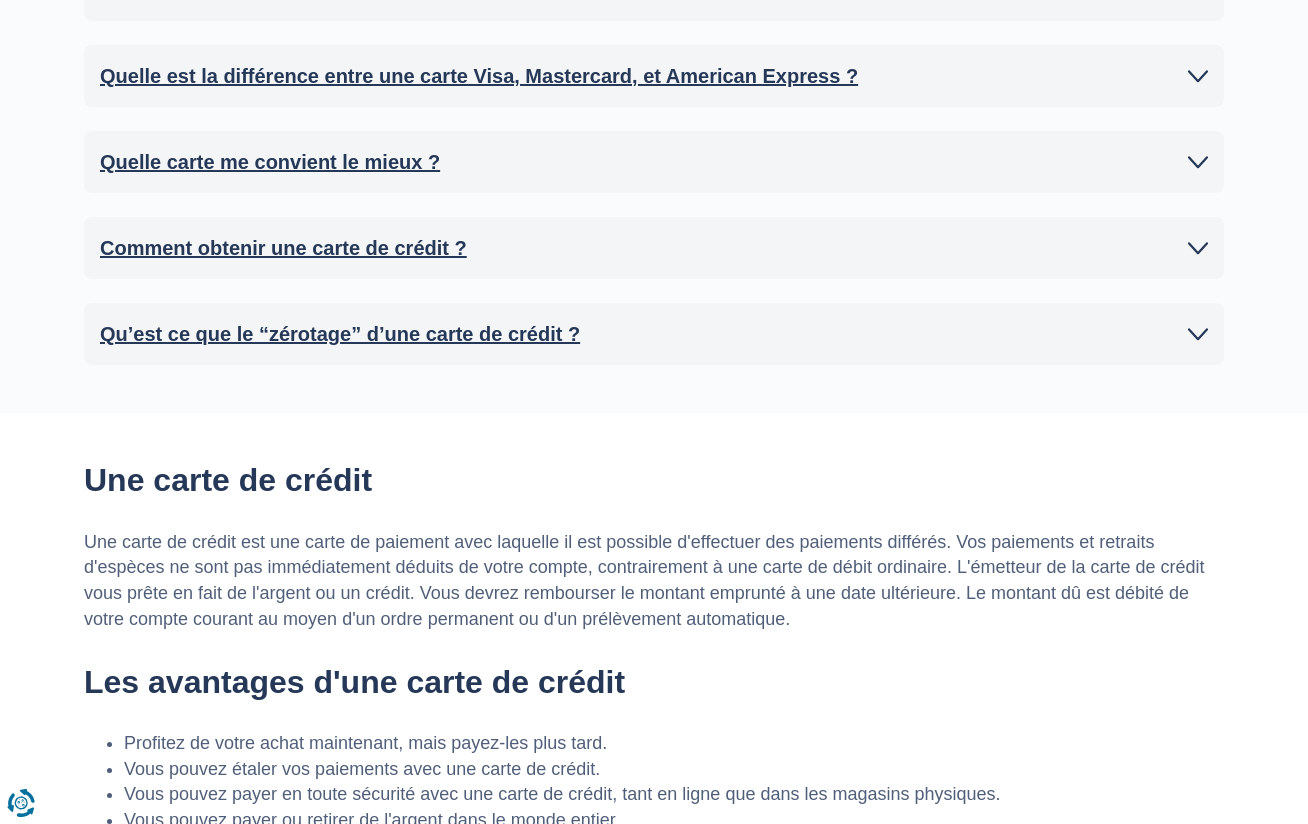 scroll, scrollTop: 2000, scrollLeft: 0, axis: vertical 